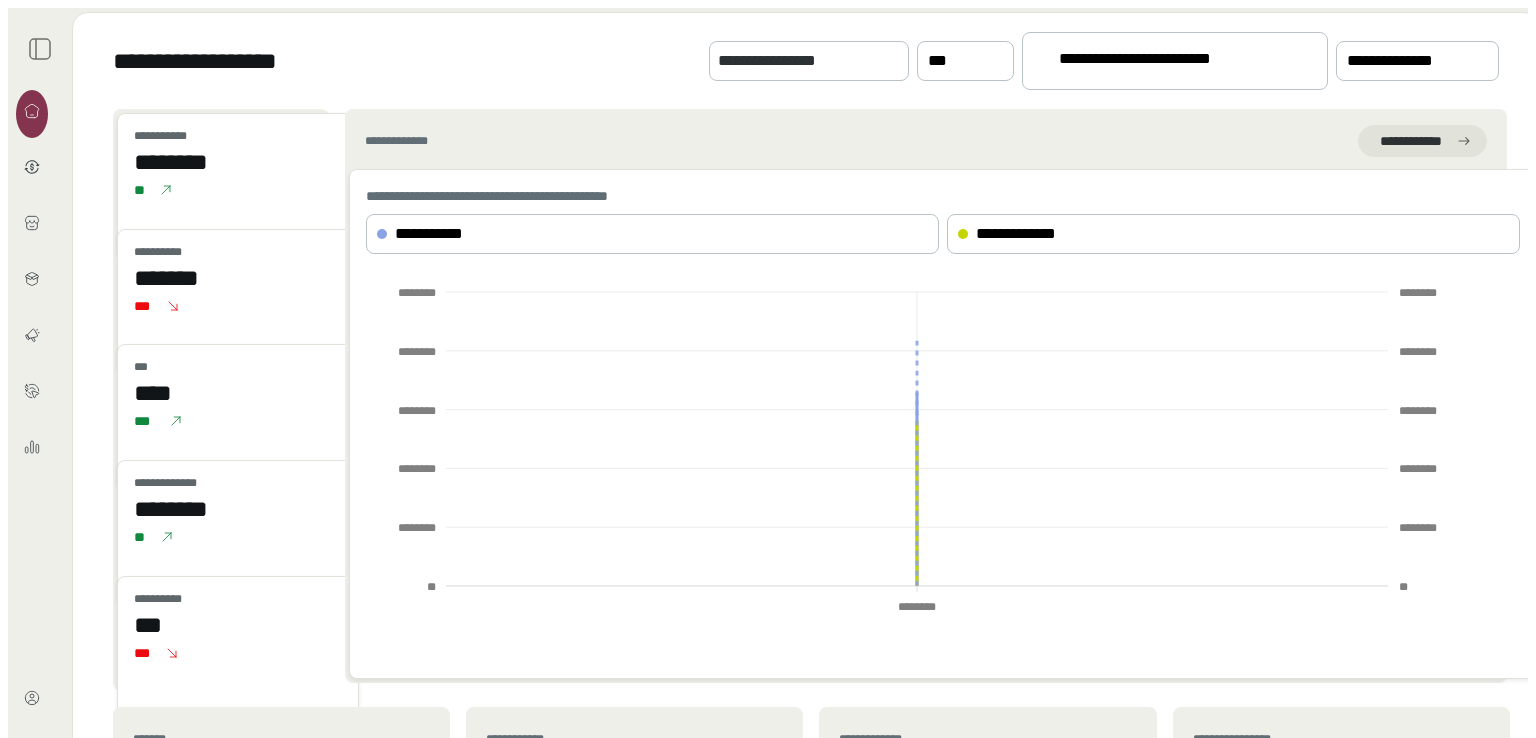 scroll, scrollTop: 0, scrollLeft: 0, axis: both 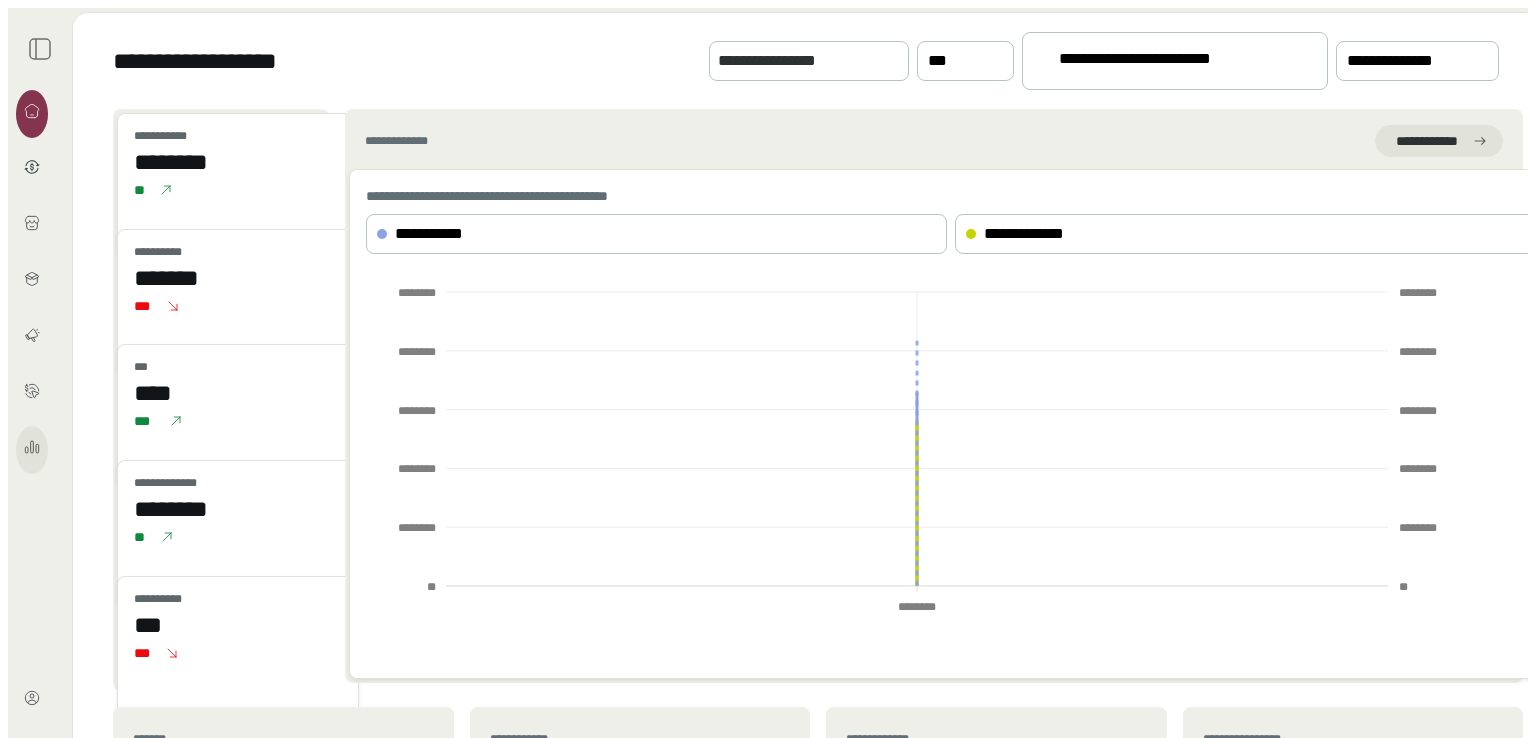 click at bounding box center (32, 450) 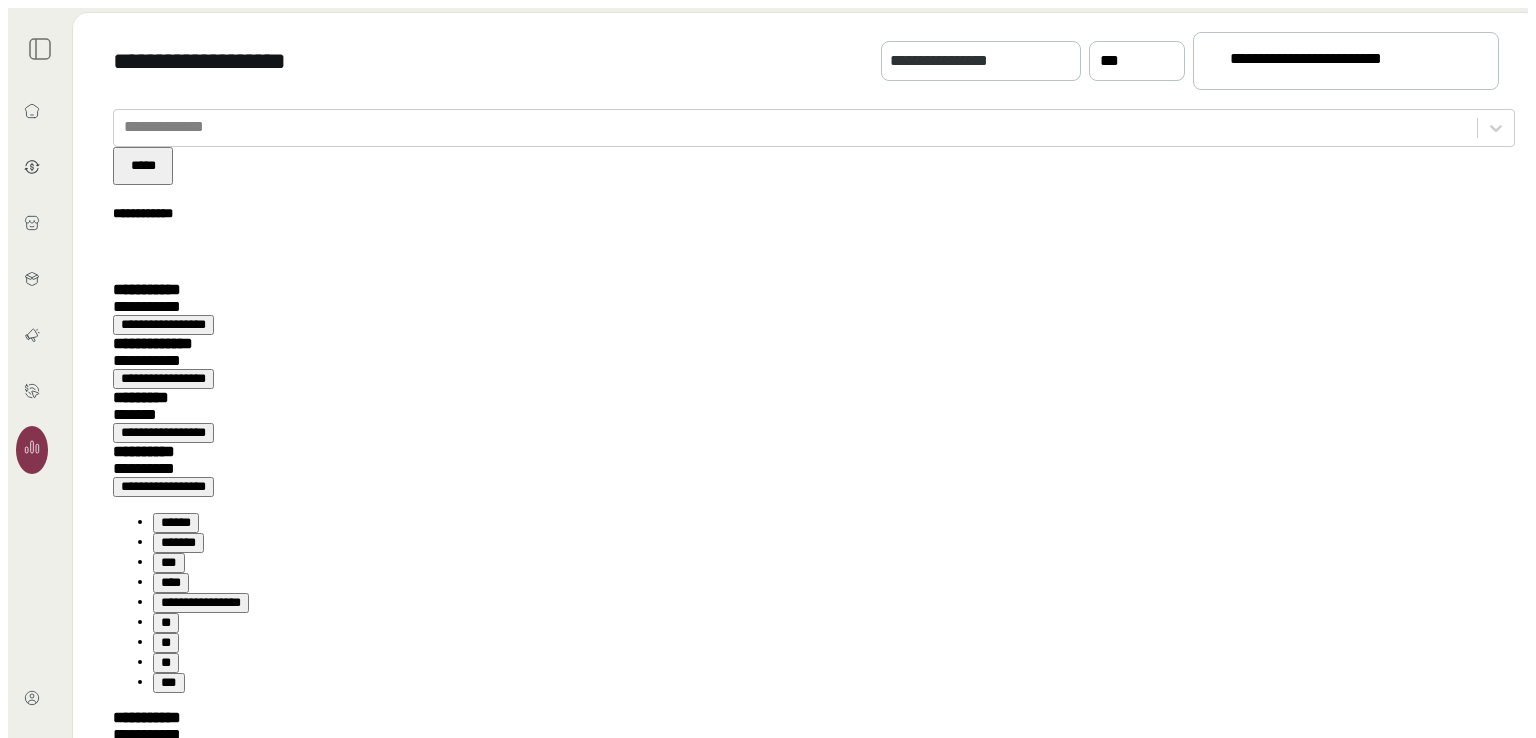 click on "[PASSPORT] [NUMBER] [NUMBER]" at bounding box center [1337, 62] 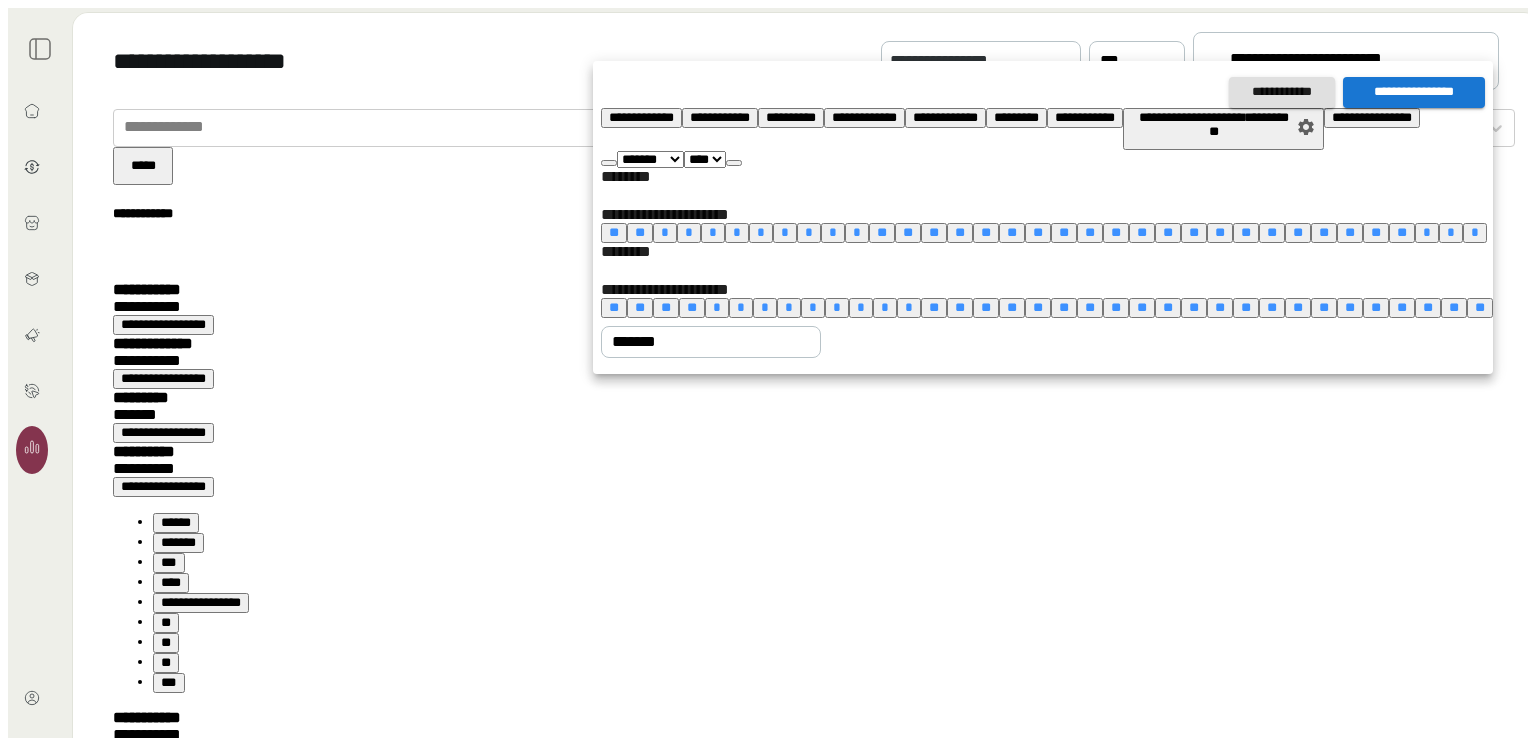 click at bounding box center (609, 163) 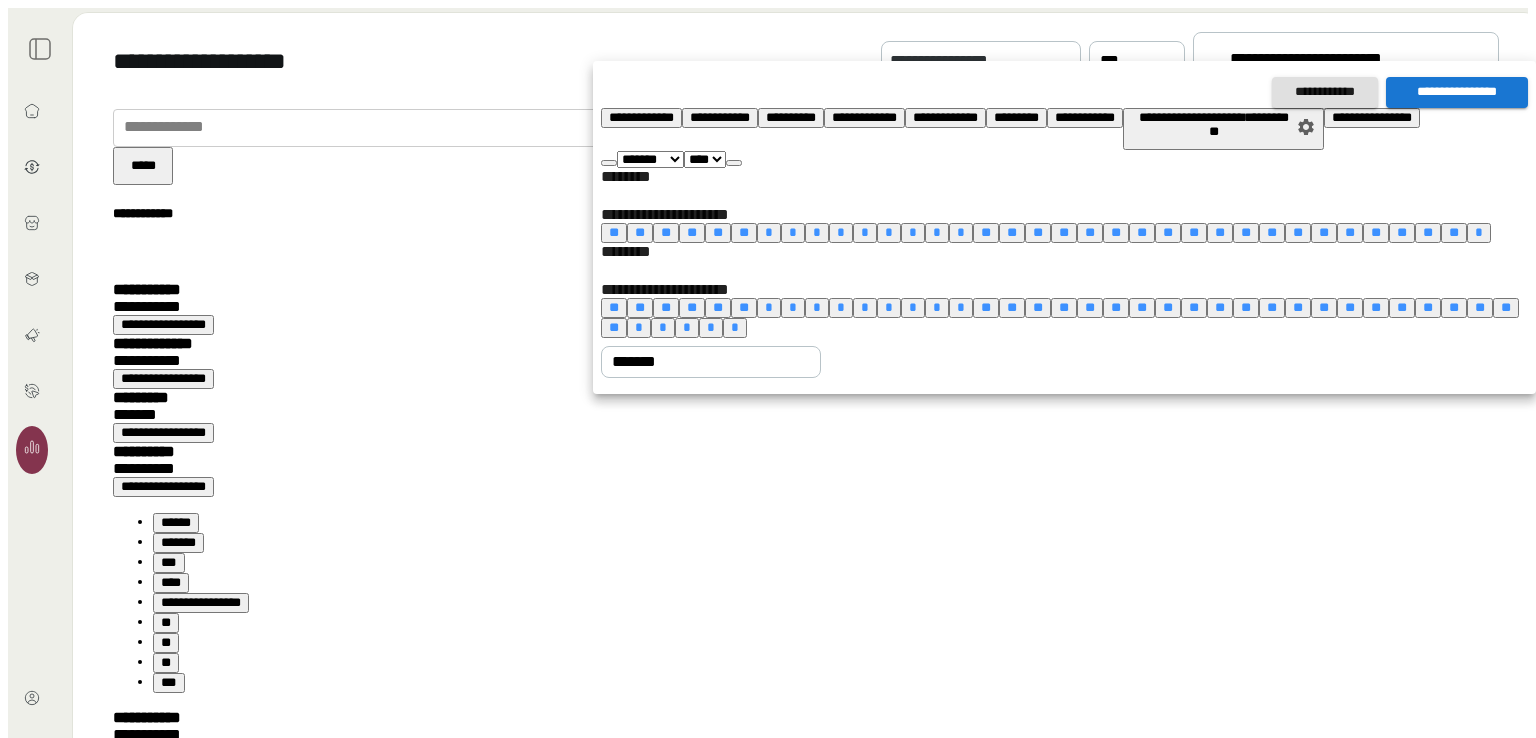 click at bounding box center [609, 163] 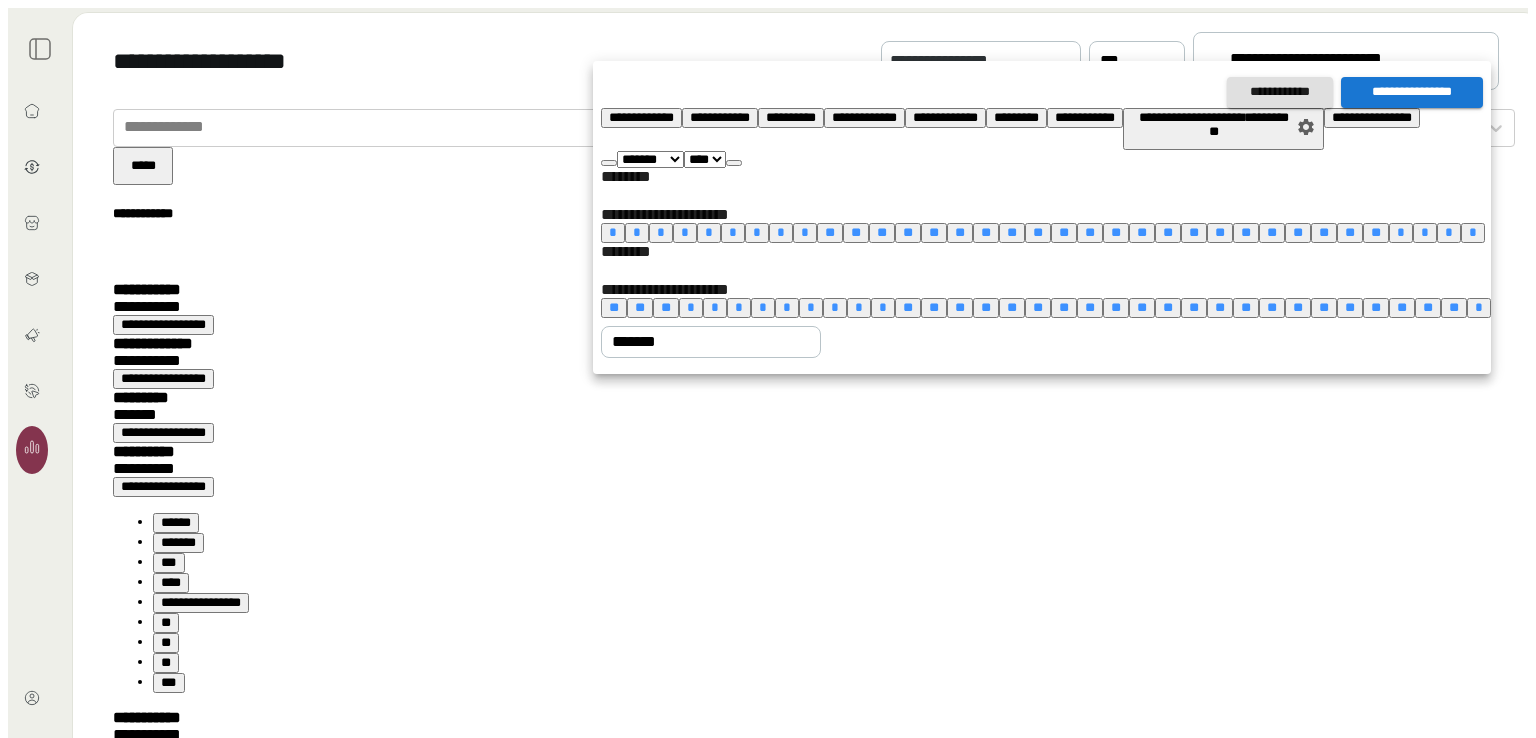 click at bounding box center (609, 163) 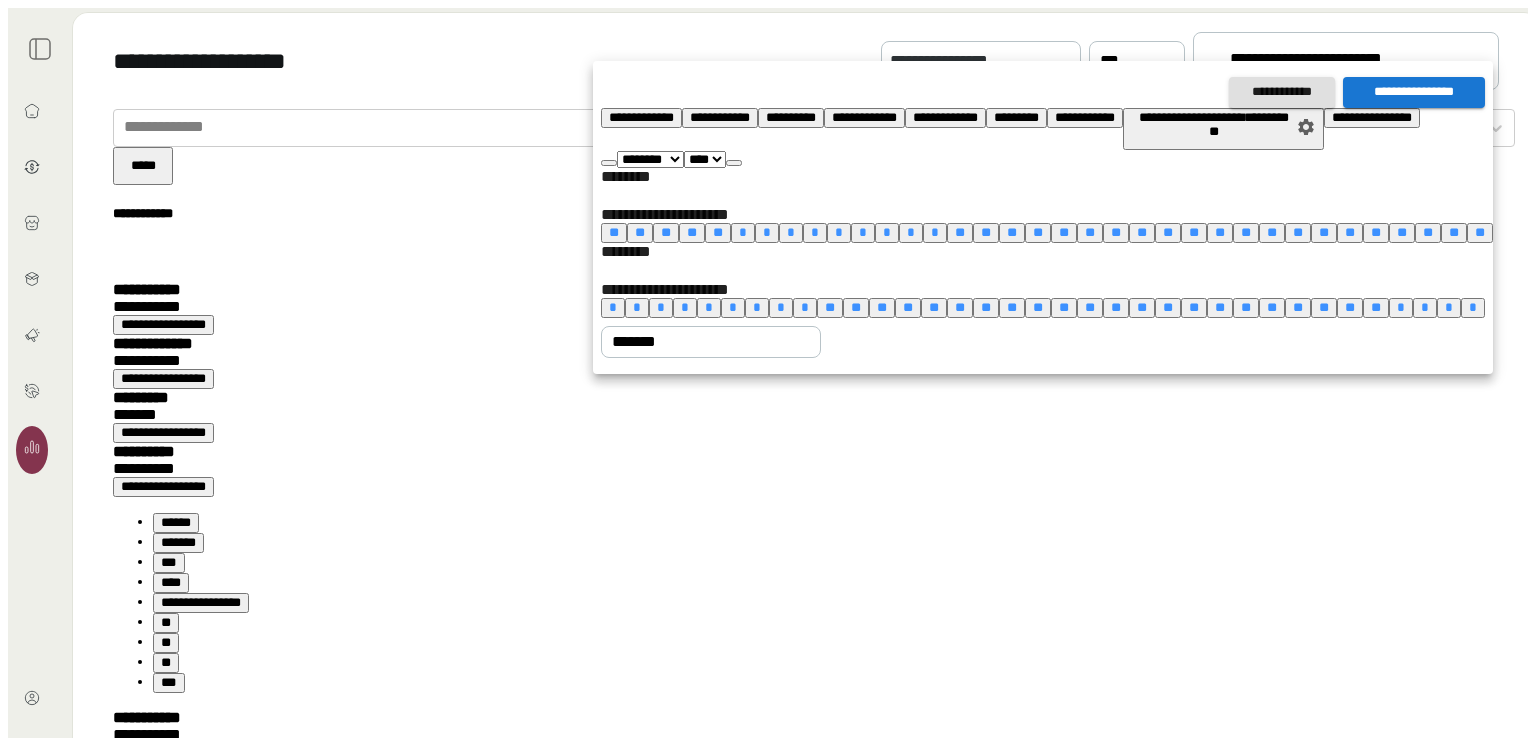 click at bounding box center (609, 163) 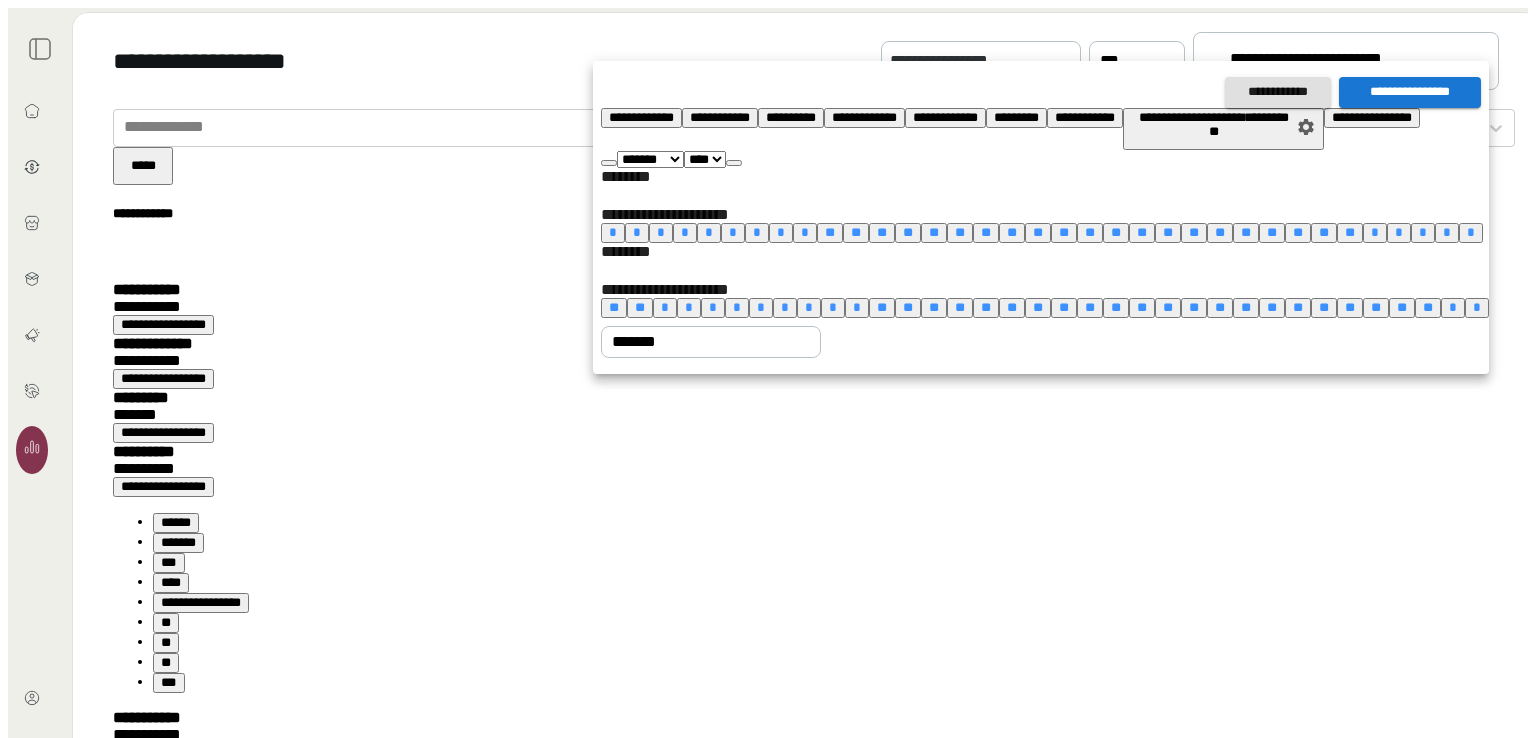 click at bounding box center (609, 163) 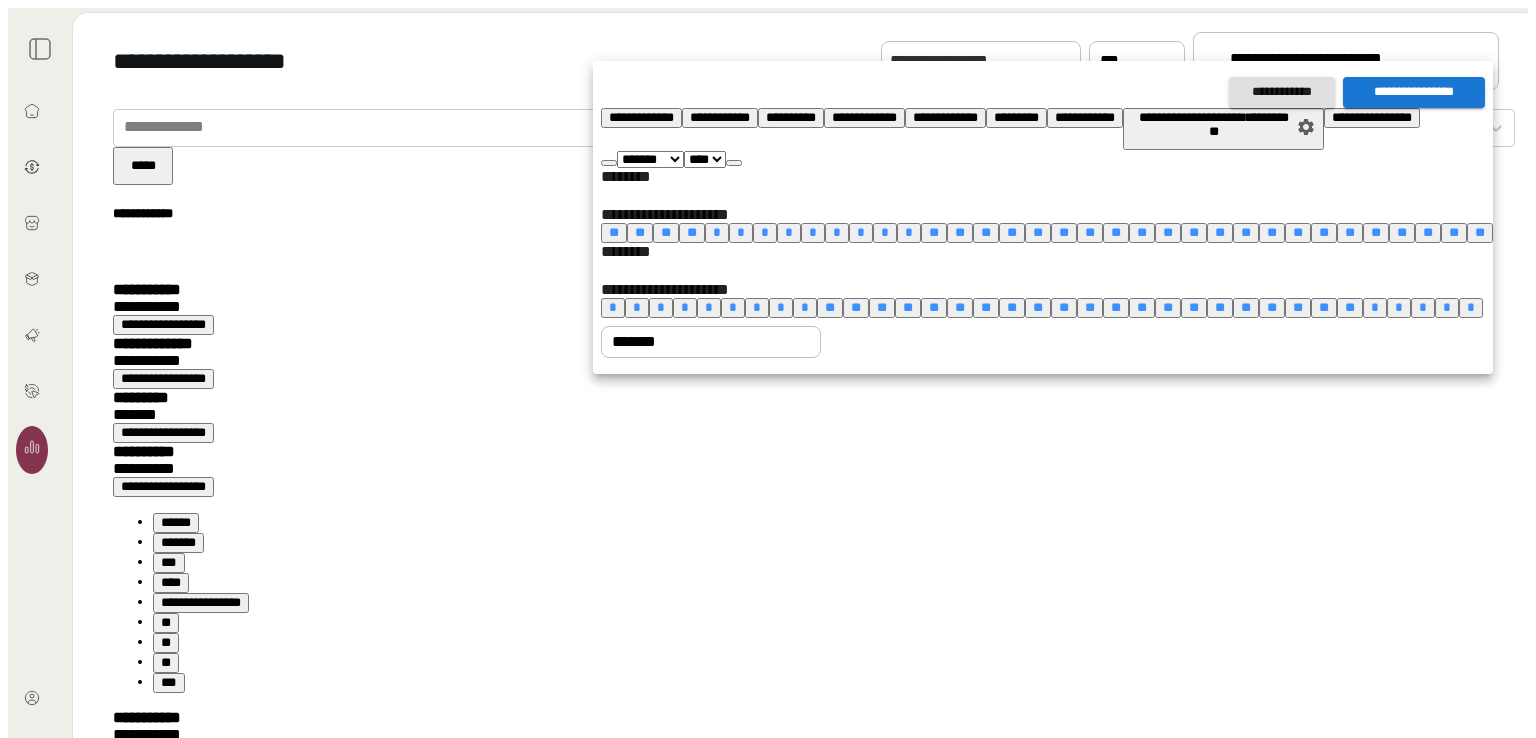 click at bounding box center (609, 163) 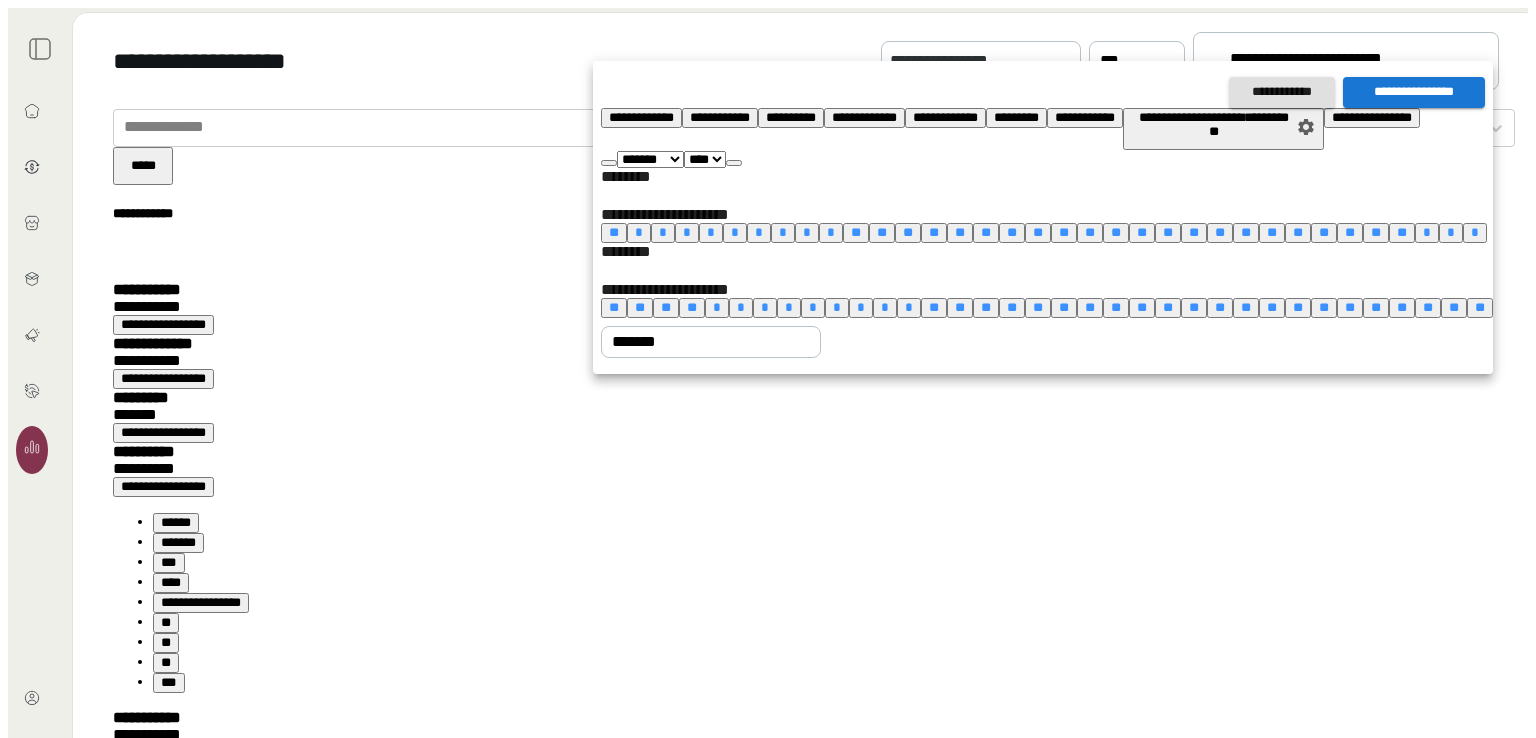 click at bounding box center [609, 163] 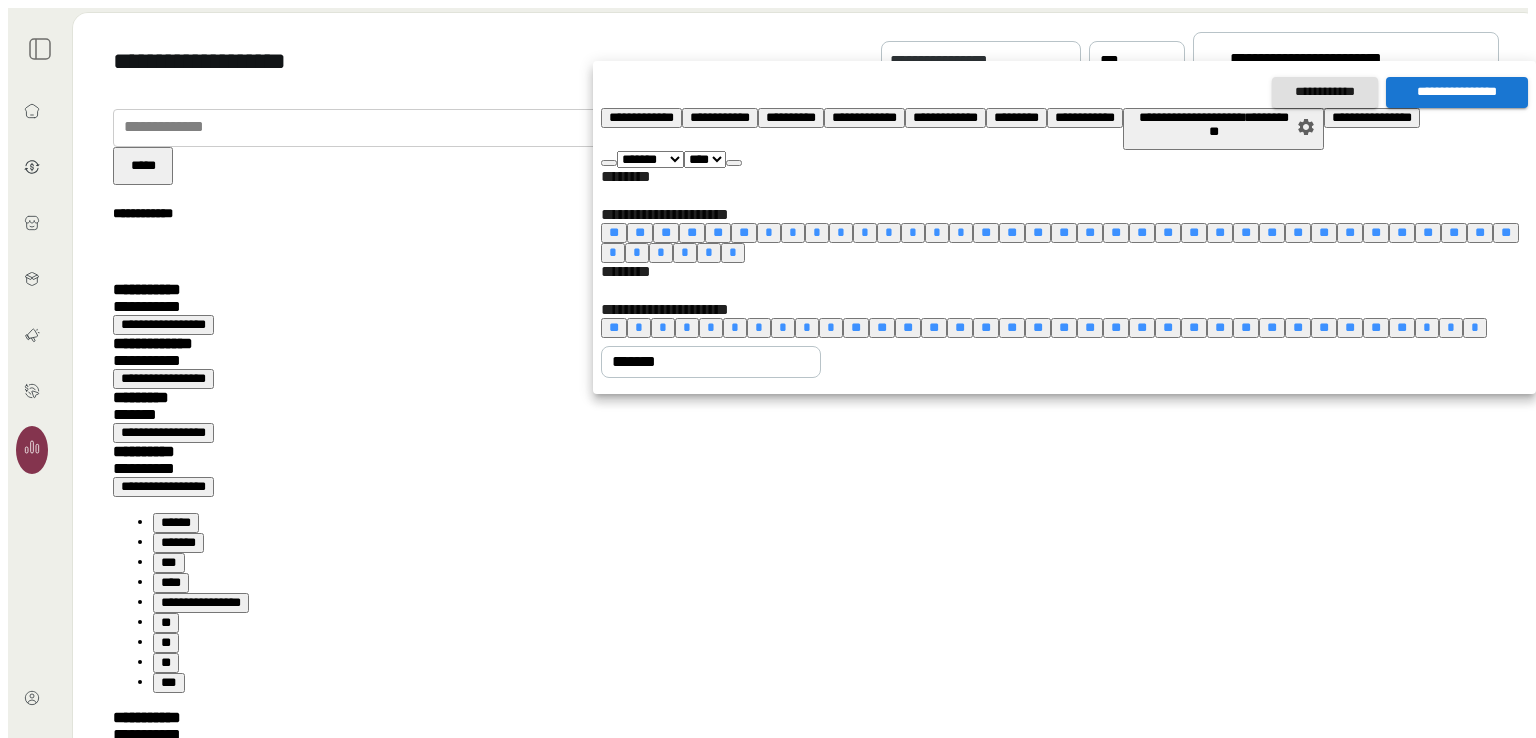 click at bounding box center (609, 163) 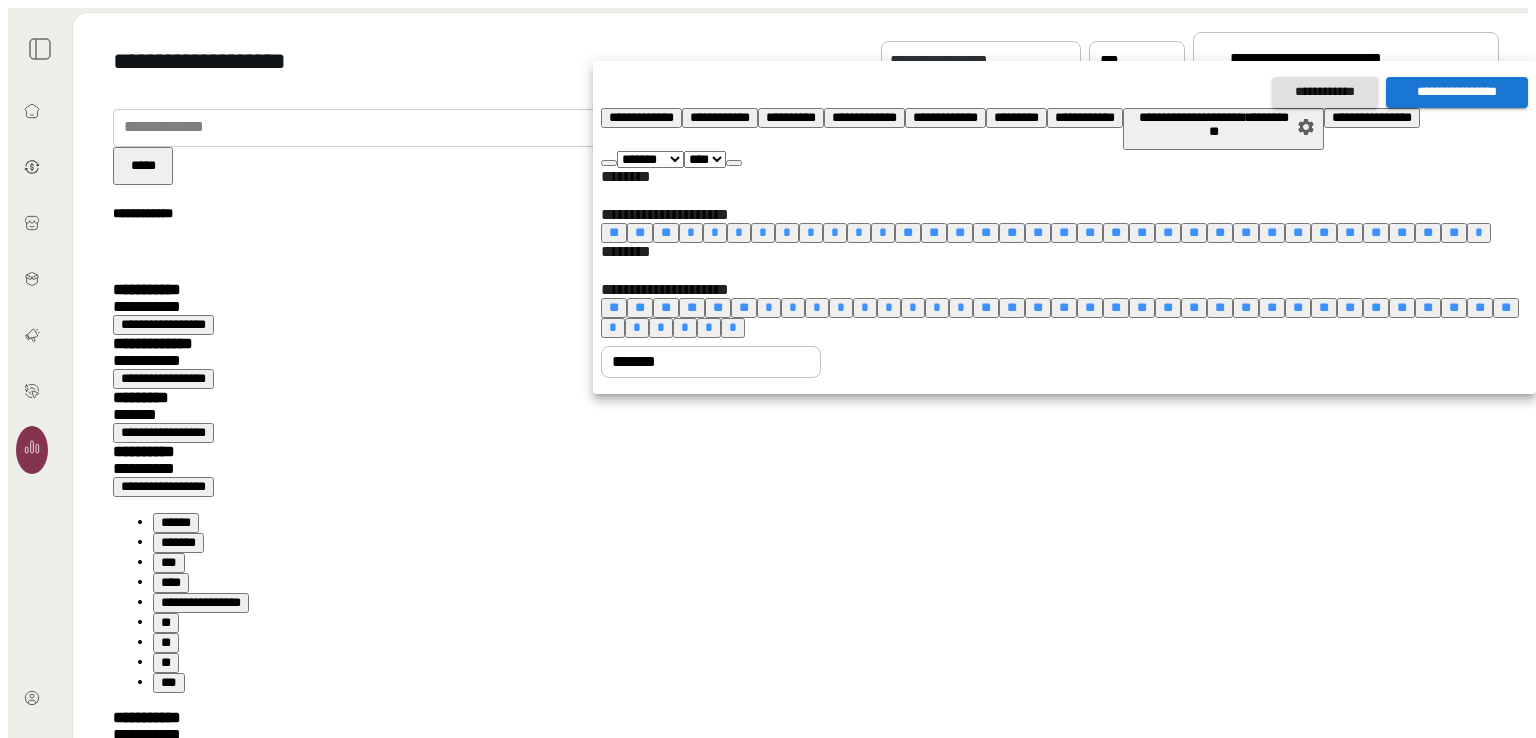 click at bounding box center [734, 163] 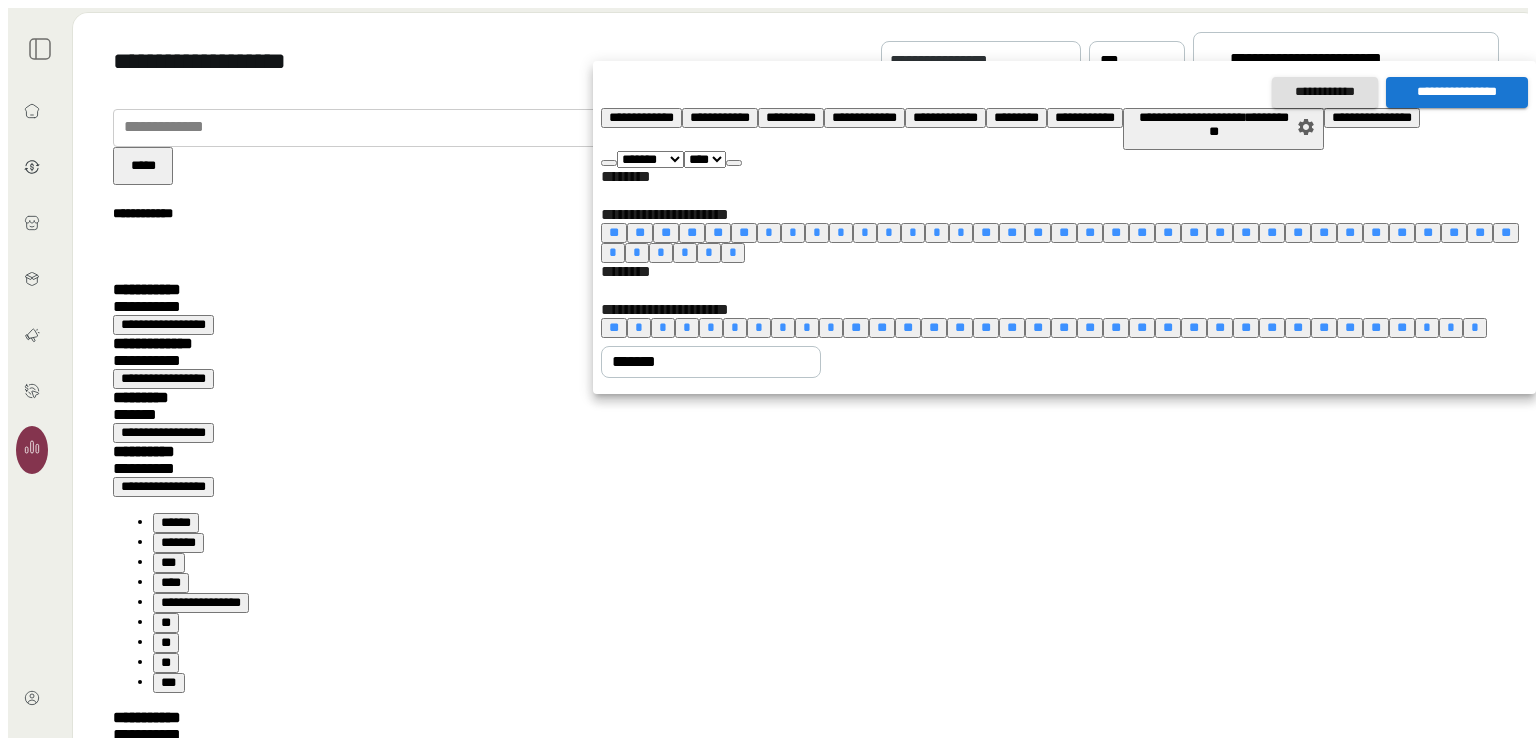 click on "[PHONE]" at bounding box center [639, 327] 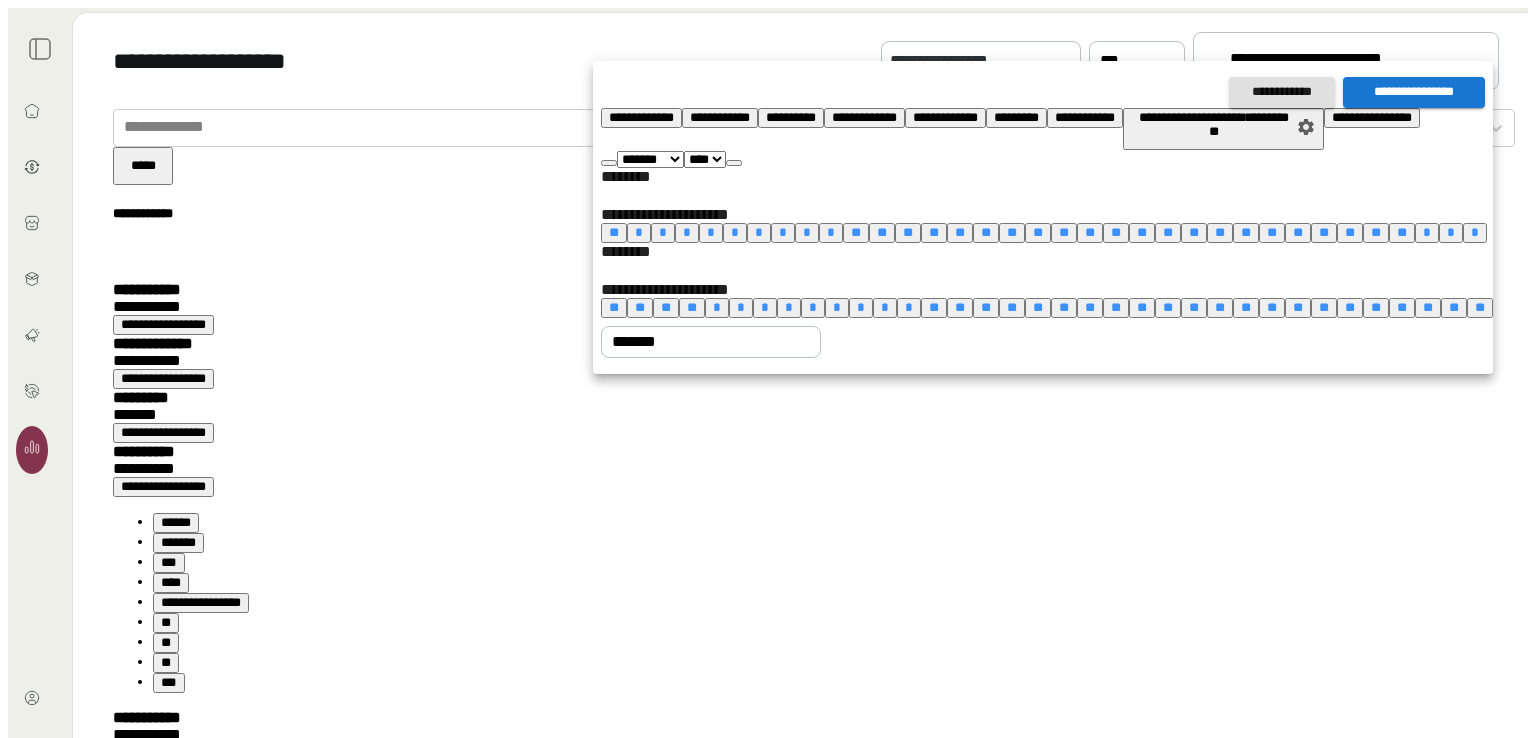 click at bounding box center (734, 163) 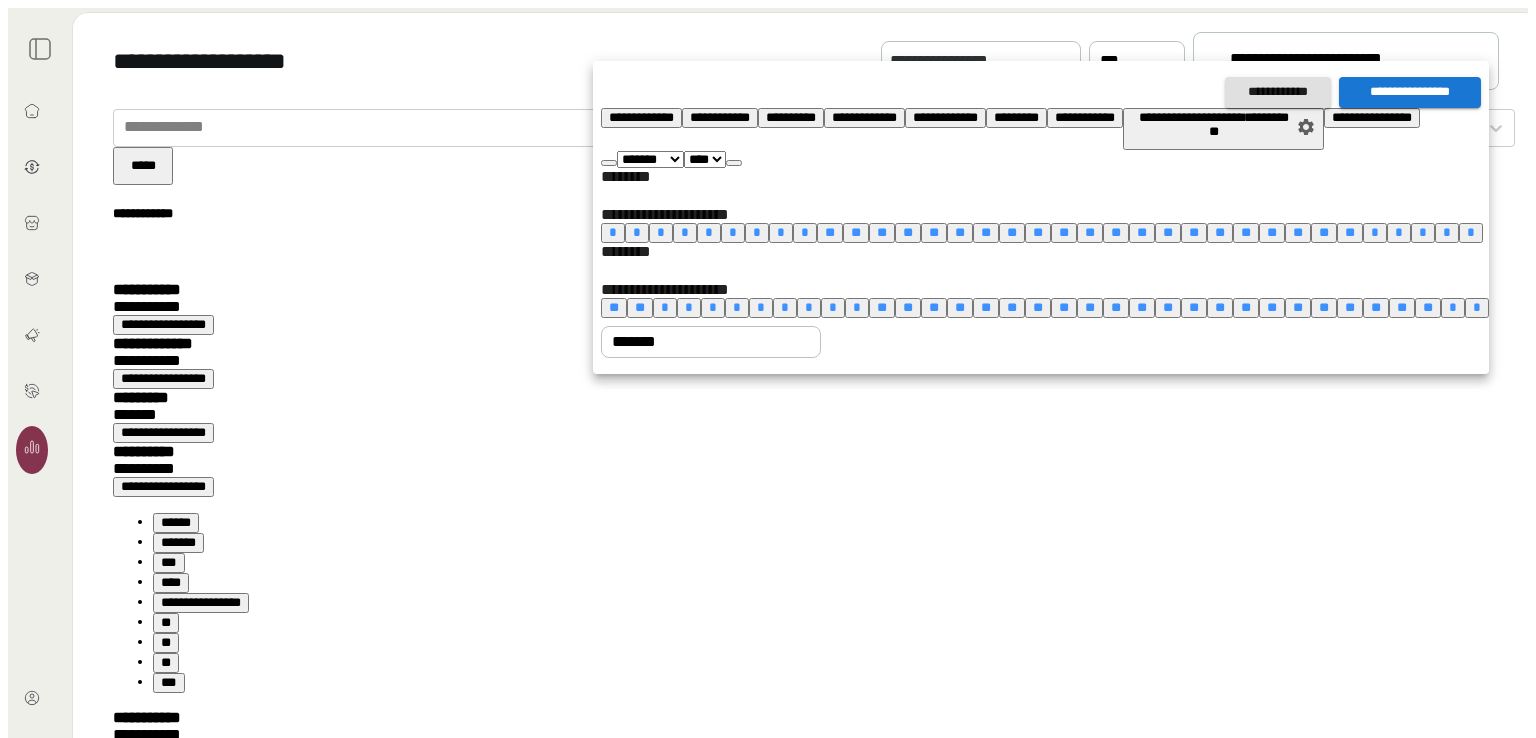 click at bounding box center [734, 163] 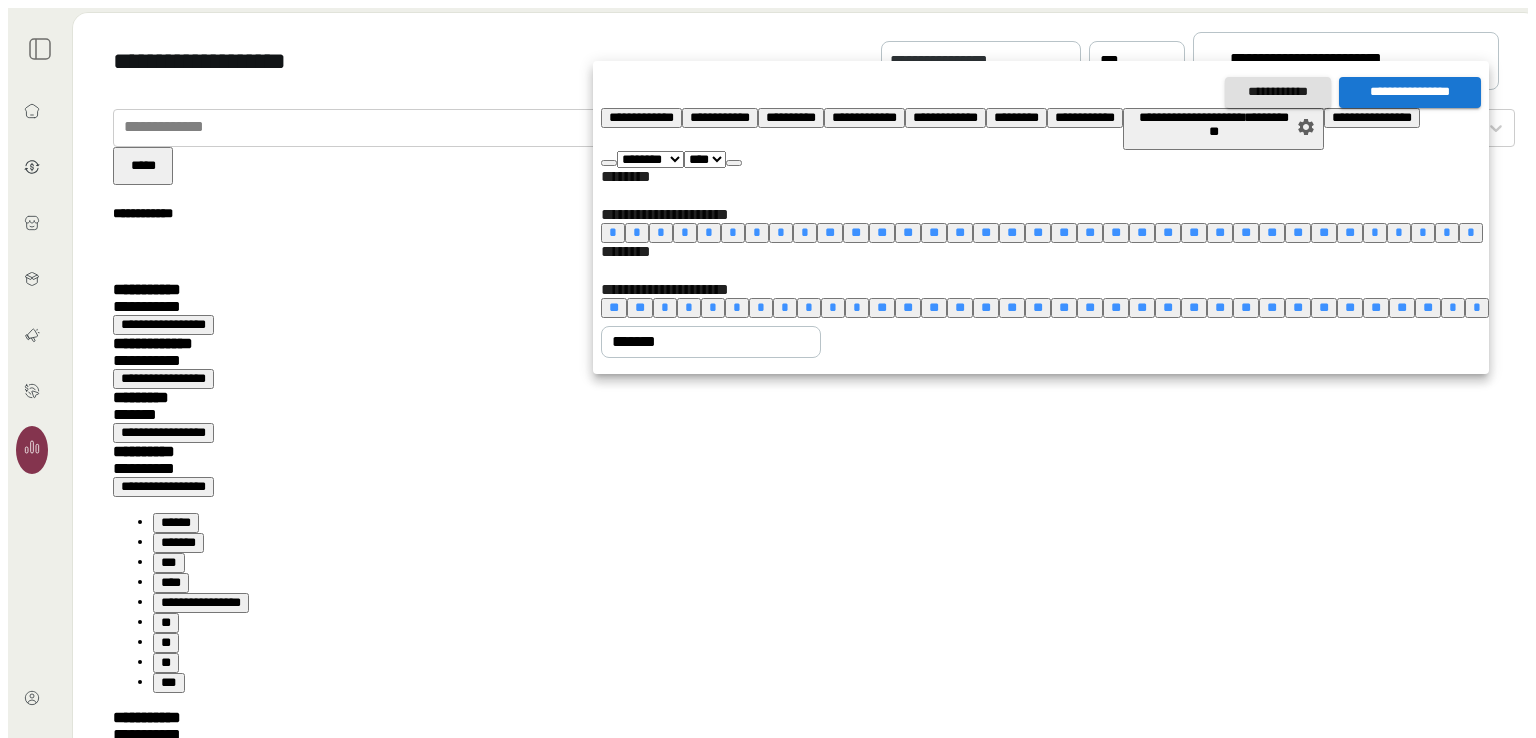 click at bounding box center (734, 163) 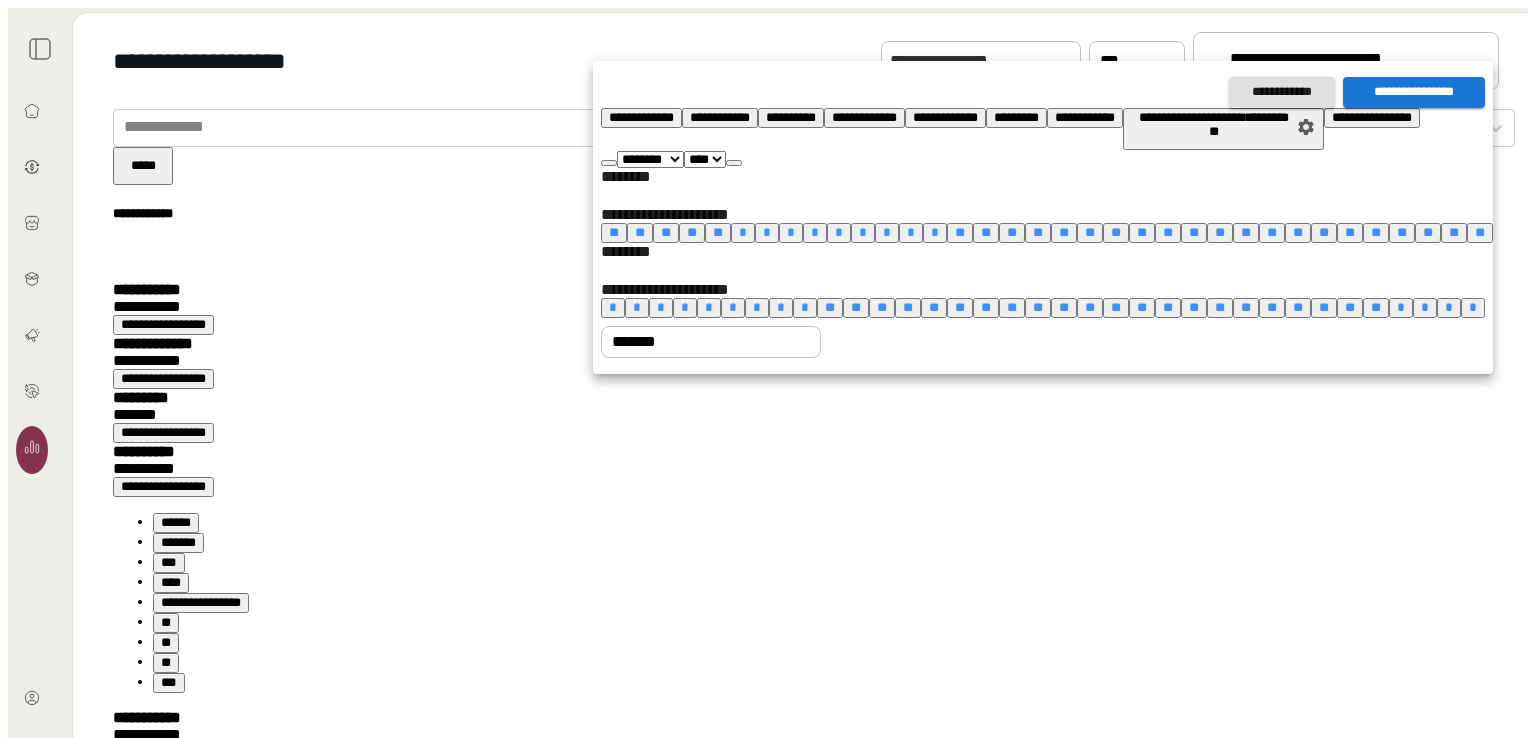 click at bounding box center [734, 163] 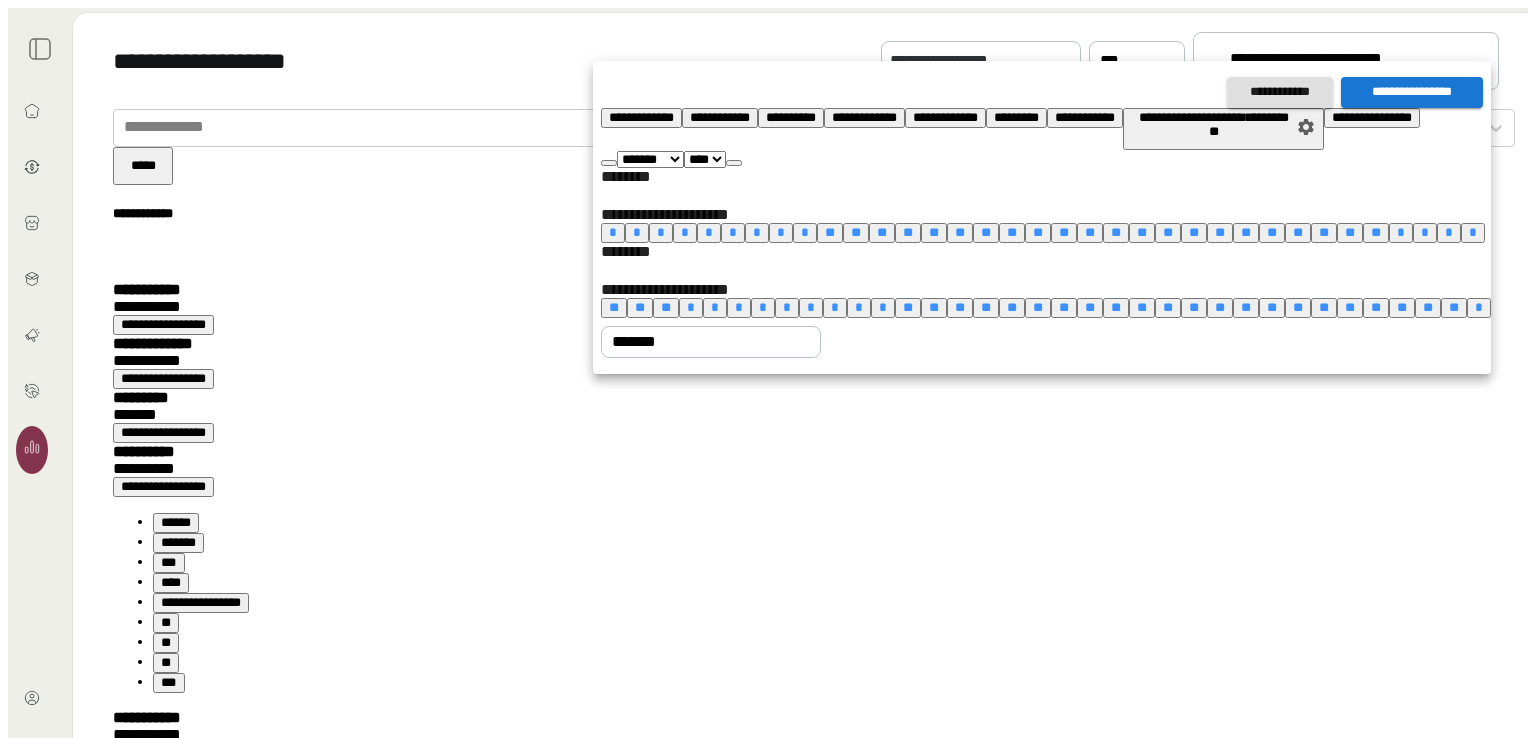 click at bounding box center [734, 163] 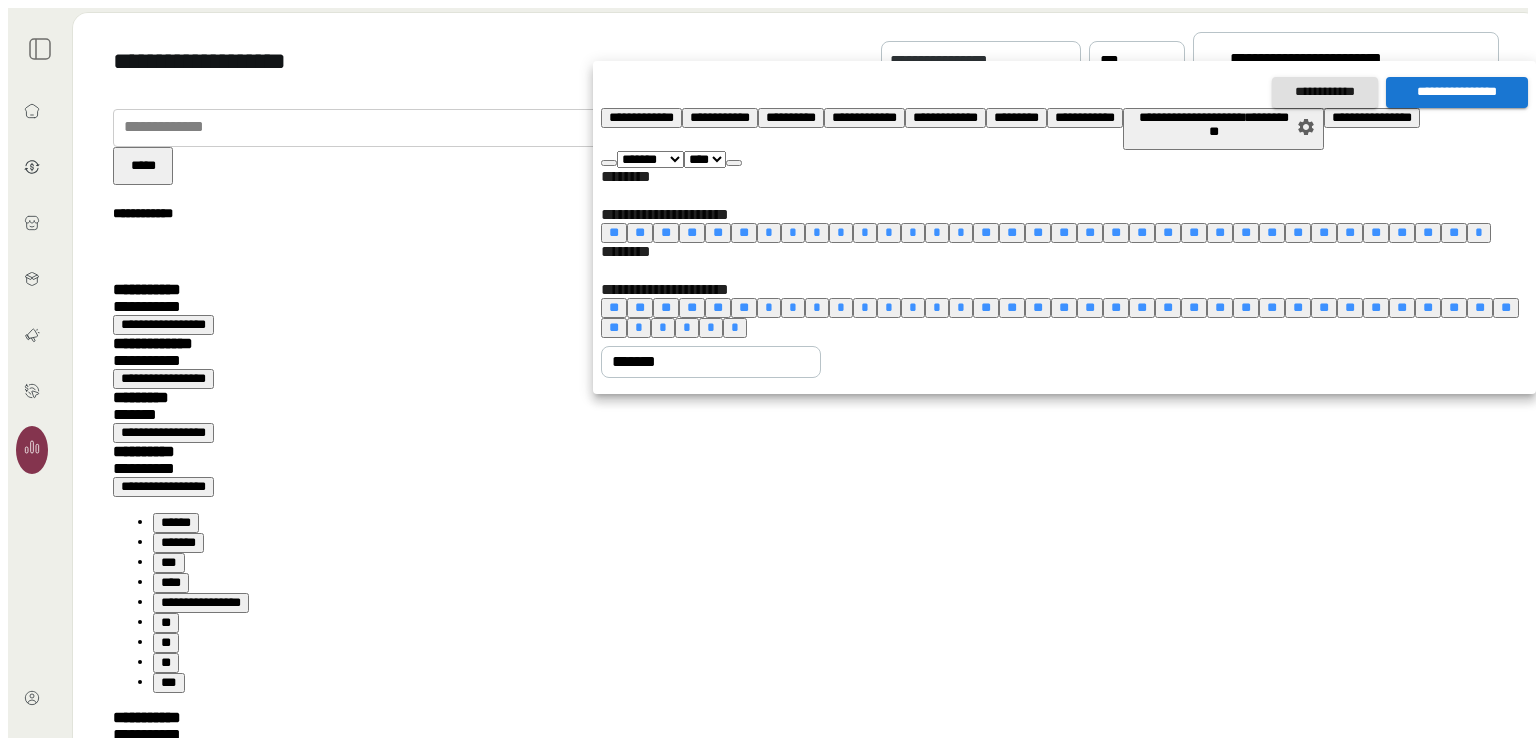 click at bounding box center [734, 163] 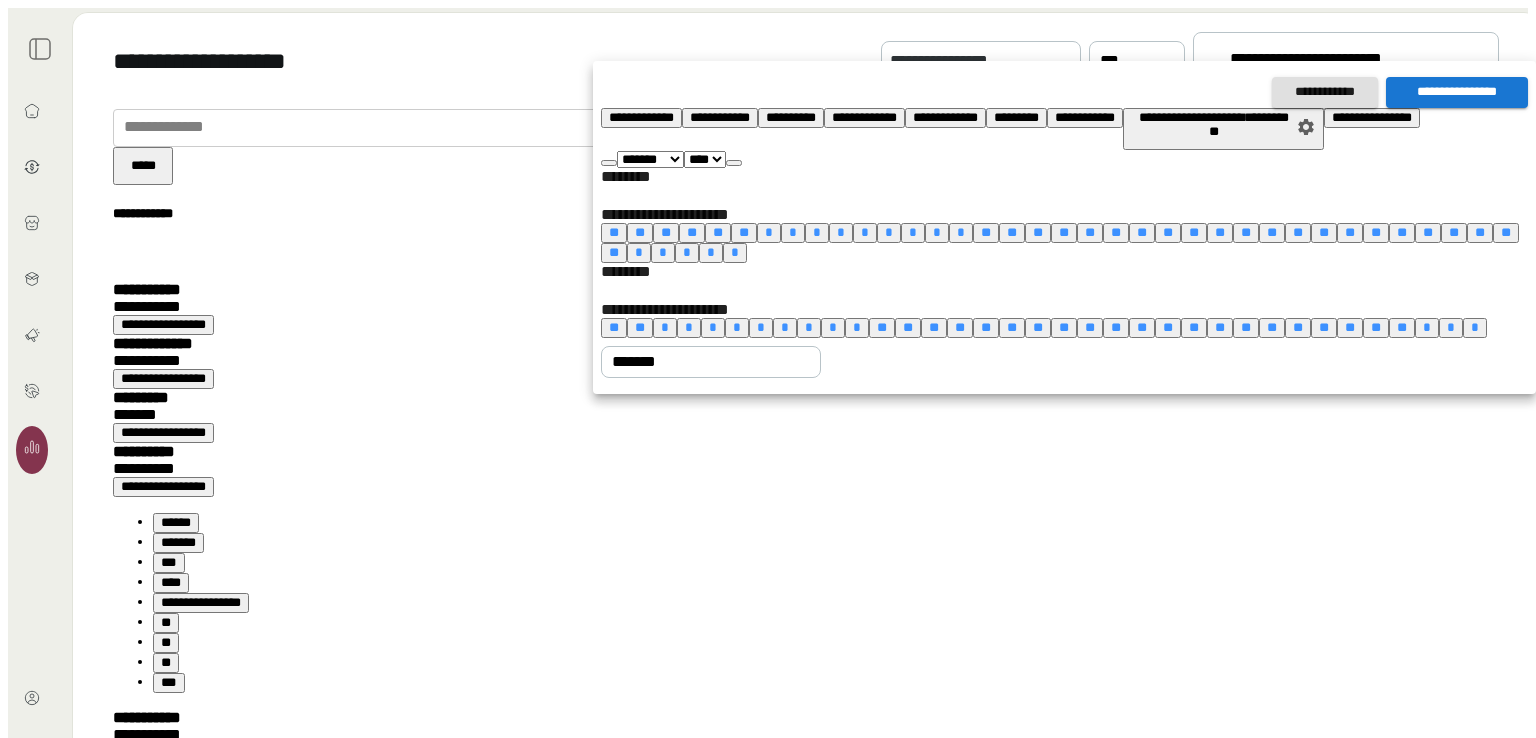 click at bounding box center [734, 163] 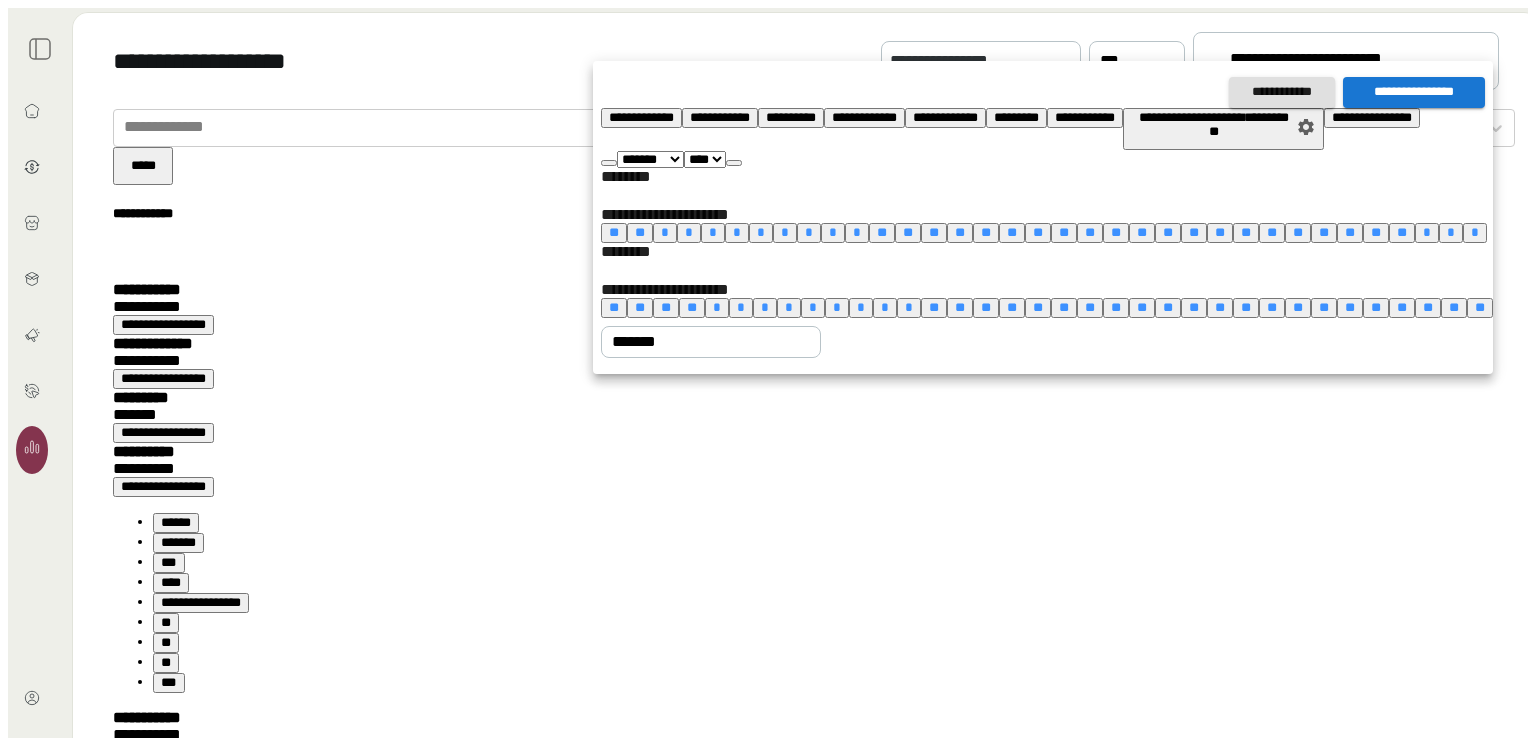 click at bounding box center (734, 163) 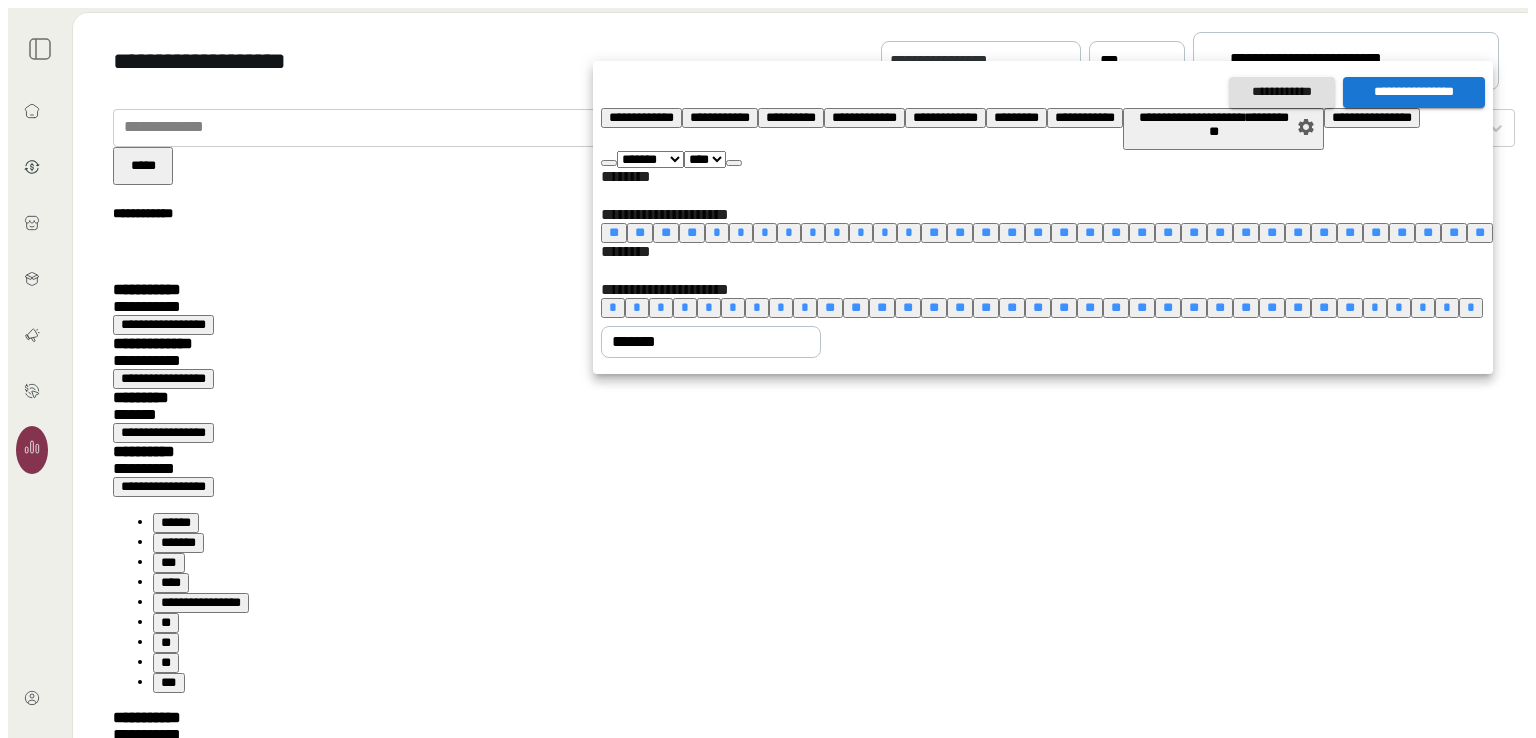 click at bounding box center (734, 163) 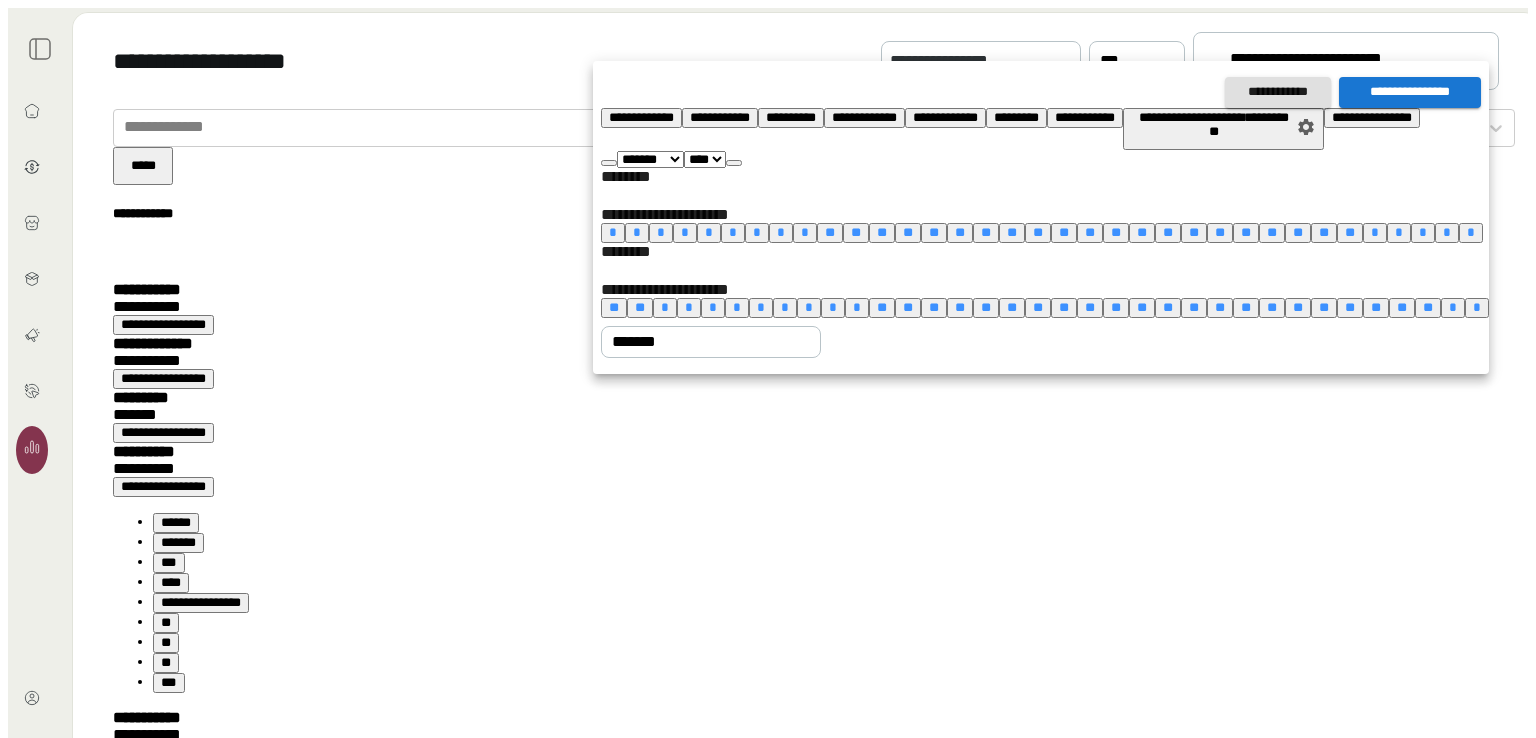click on "[PHONE]" at bounding box center [689, 307] 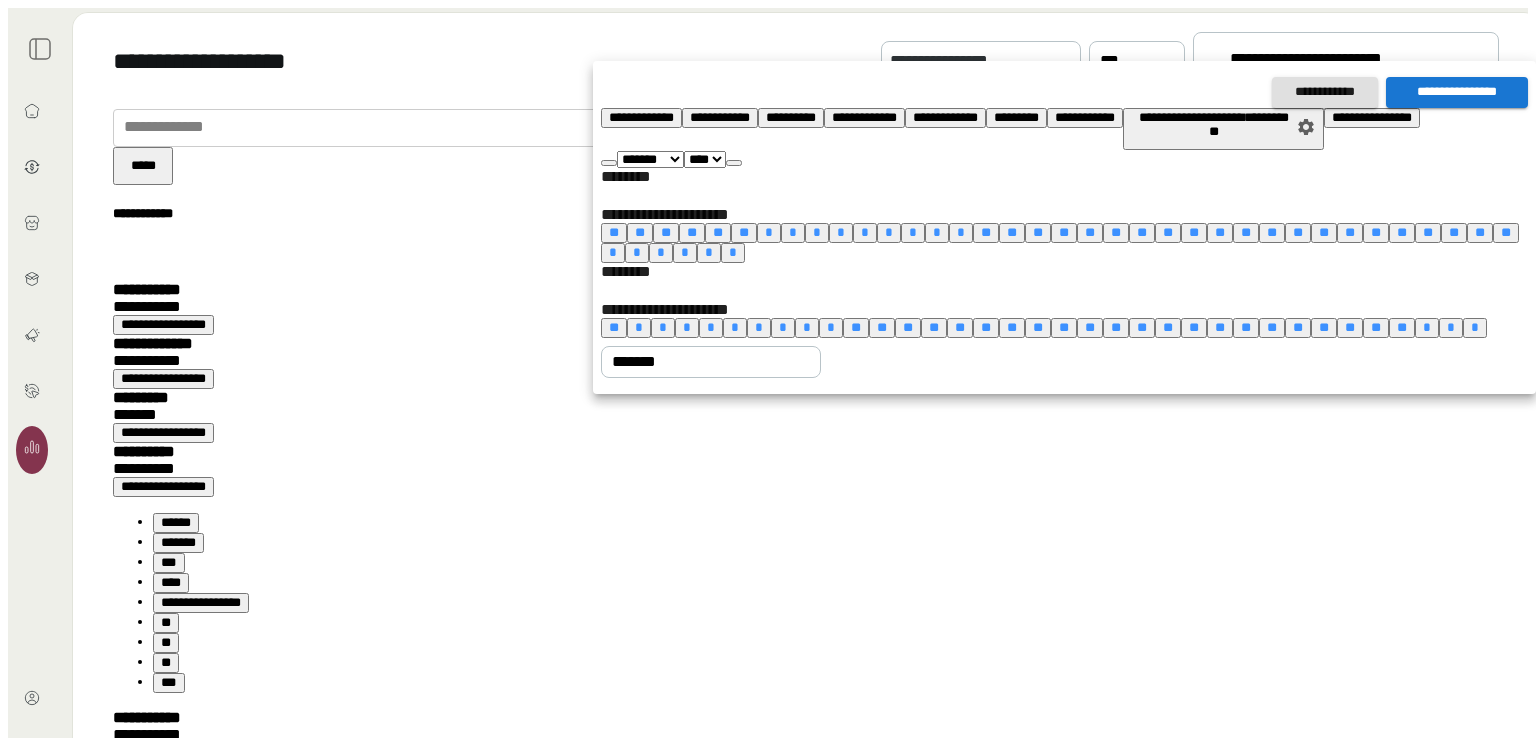 click on "[DRIVER_LICENSE]" at bounding box center (1457, 92) 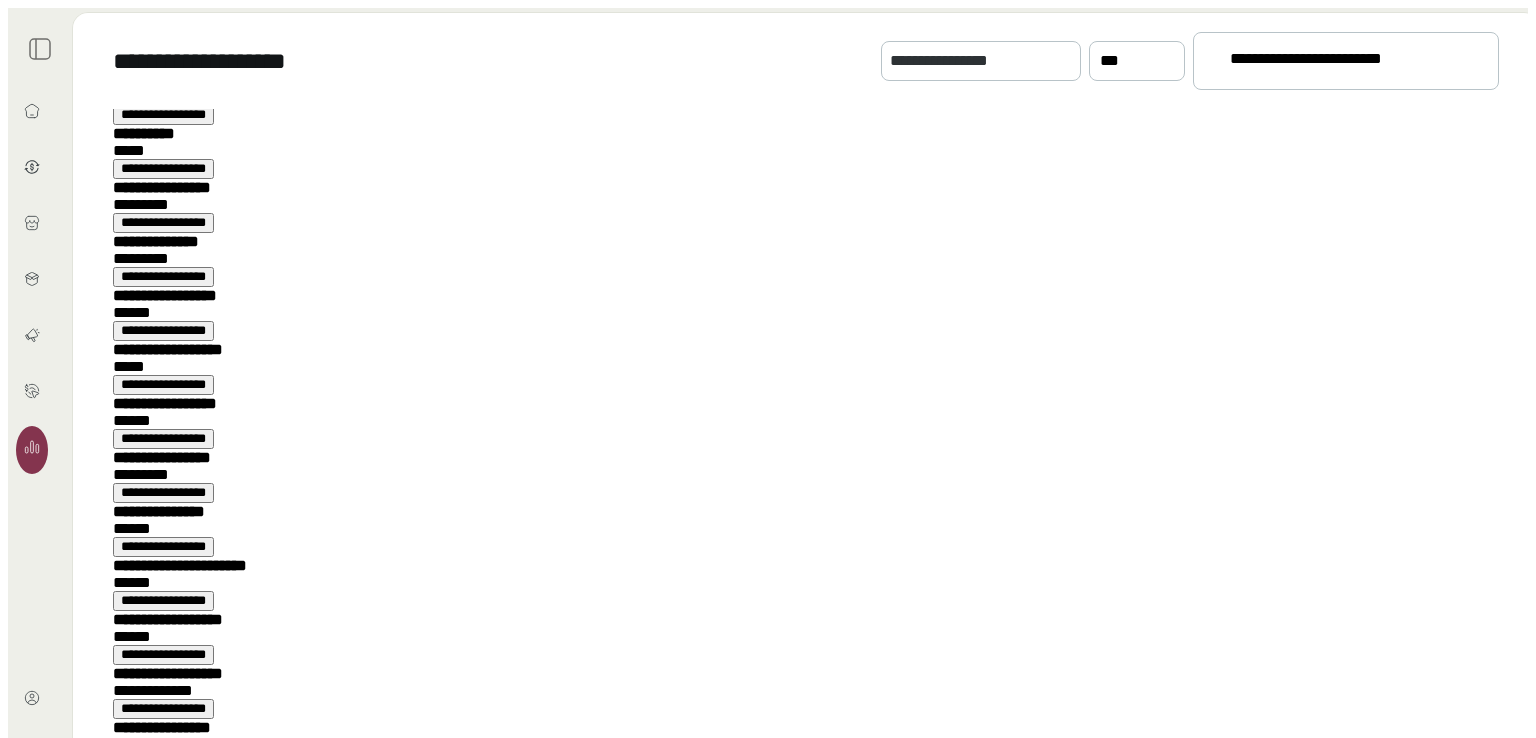 scroll, scrollTop: 1116, scrollLeft: 0, axis: vertical 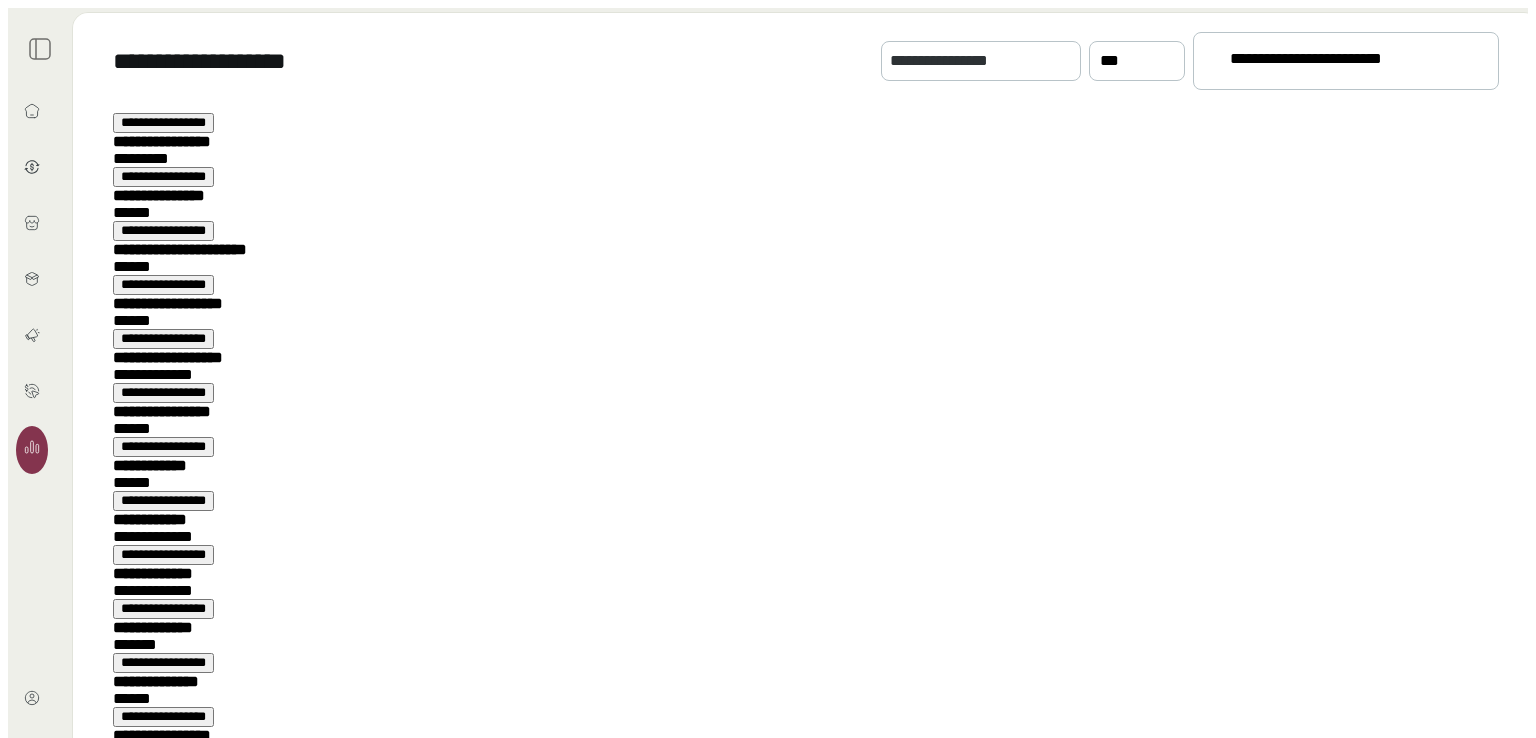 click on "[FIRST]" at bounding box center (141, 6326) 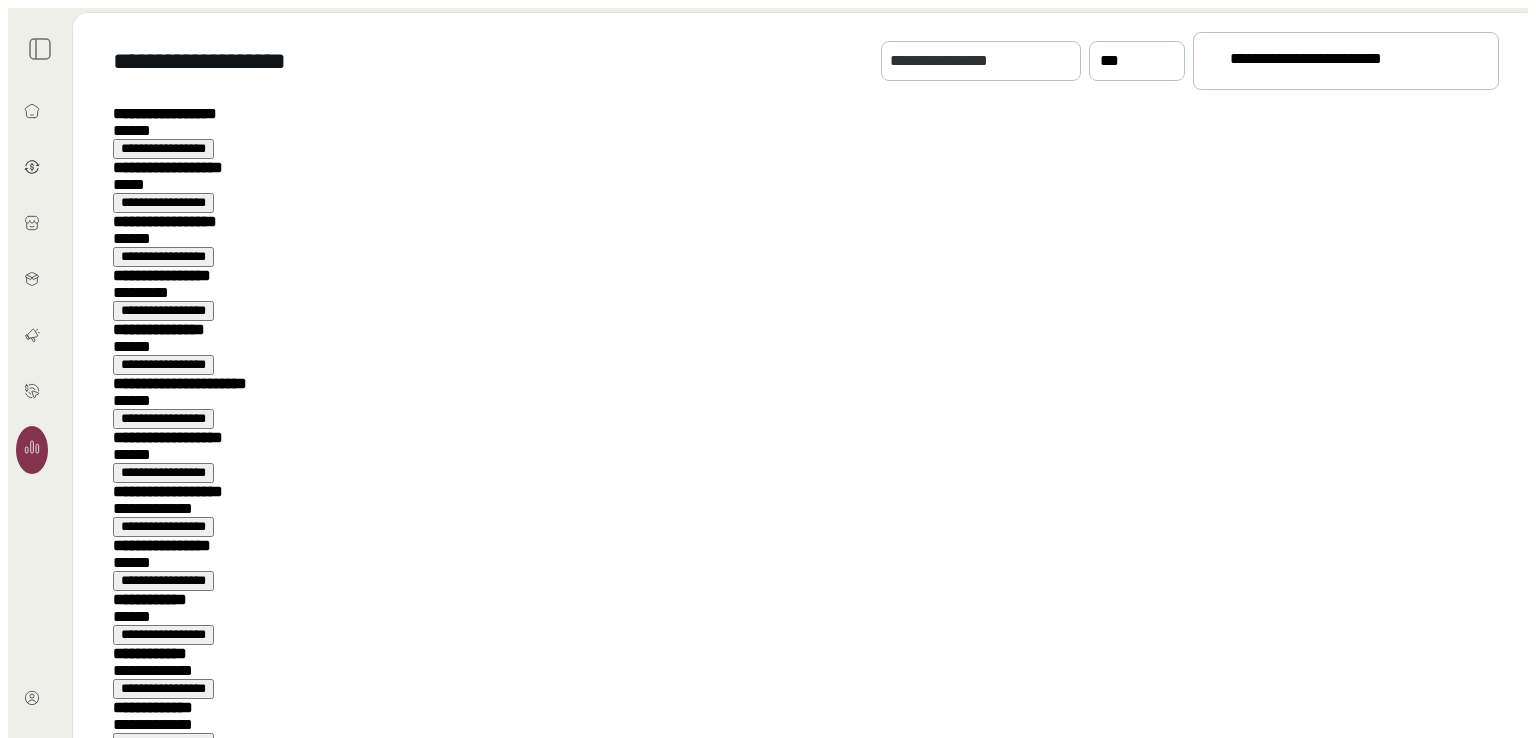 scroll, scrollTop: 1016, scrollLeft: 0, axis: vertical 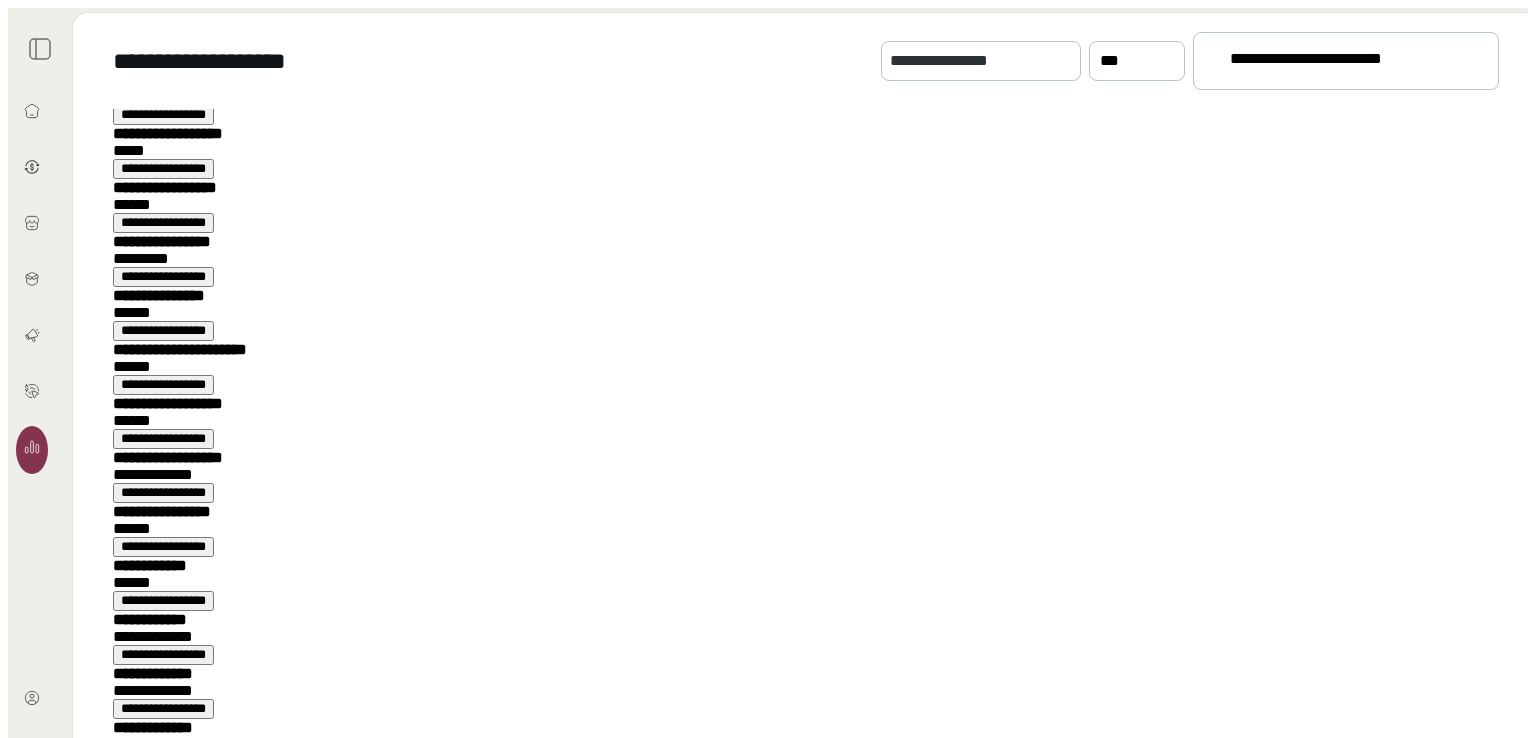 type 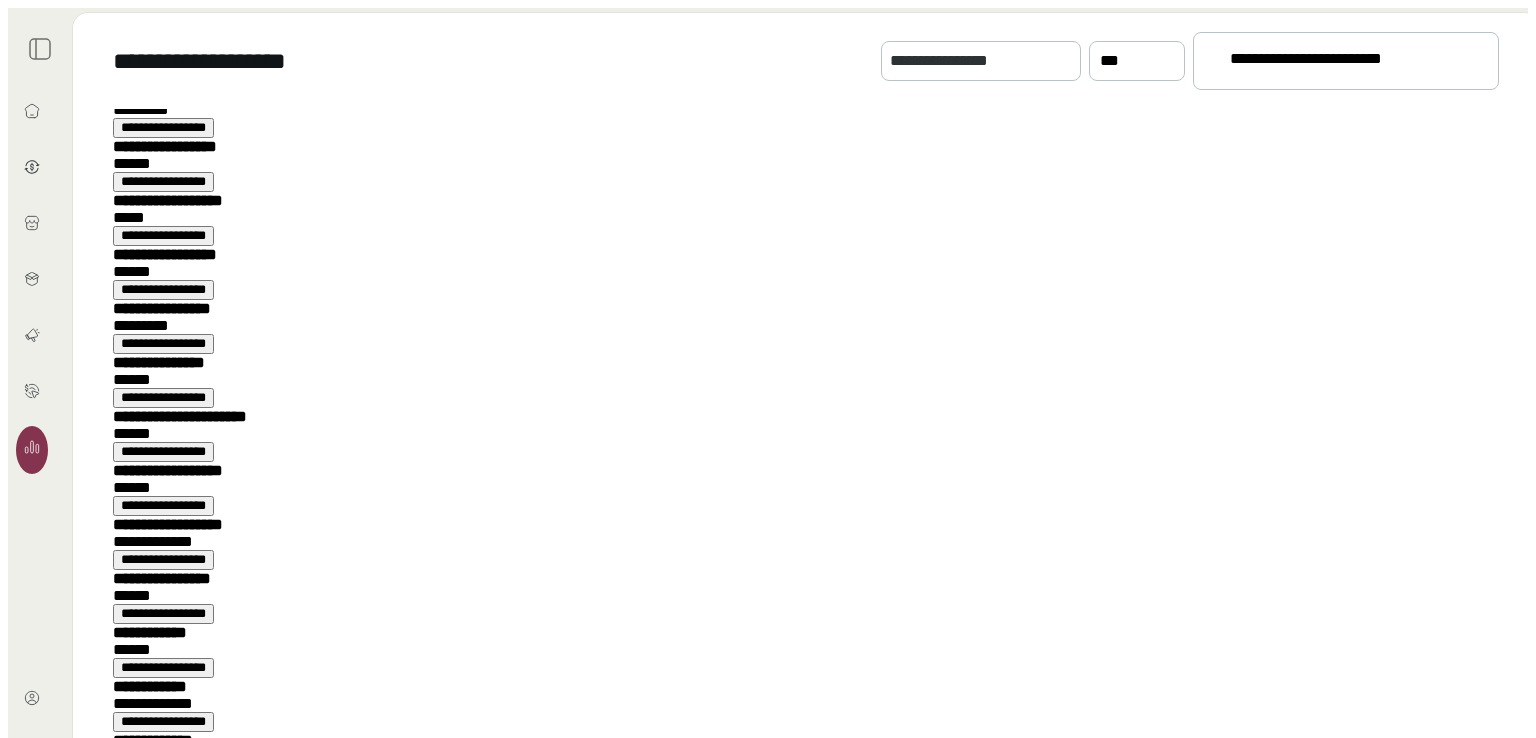scroll, scrollTop: 916, scrollLeft: 0, axis: vertical 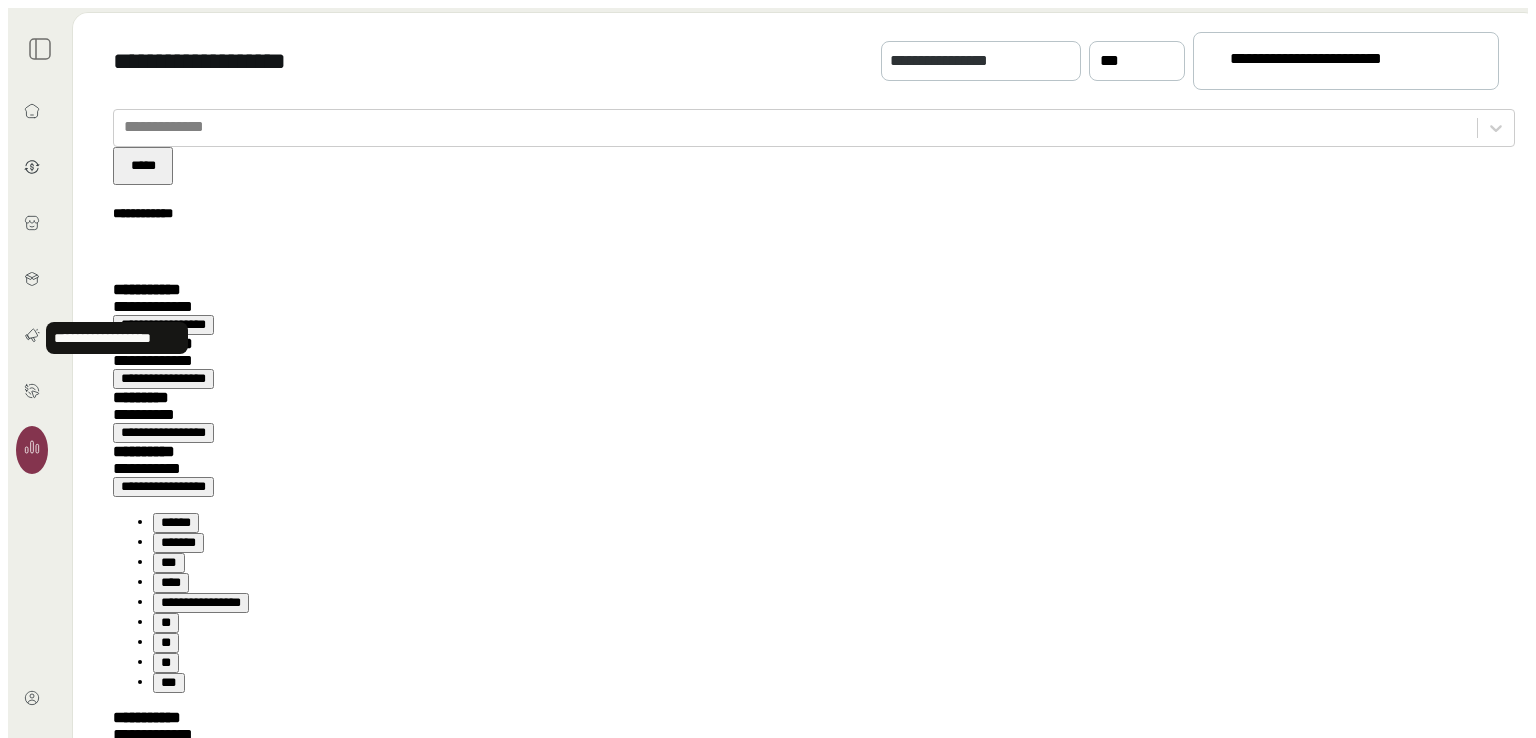 click at bounding box center (32, 447) 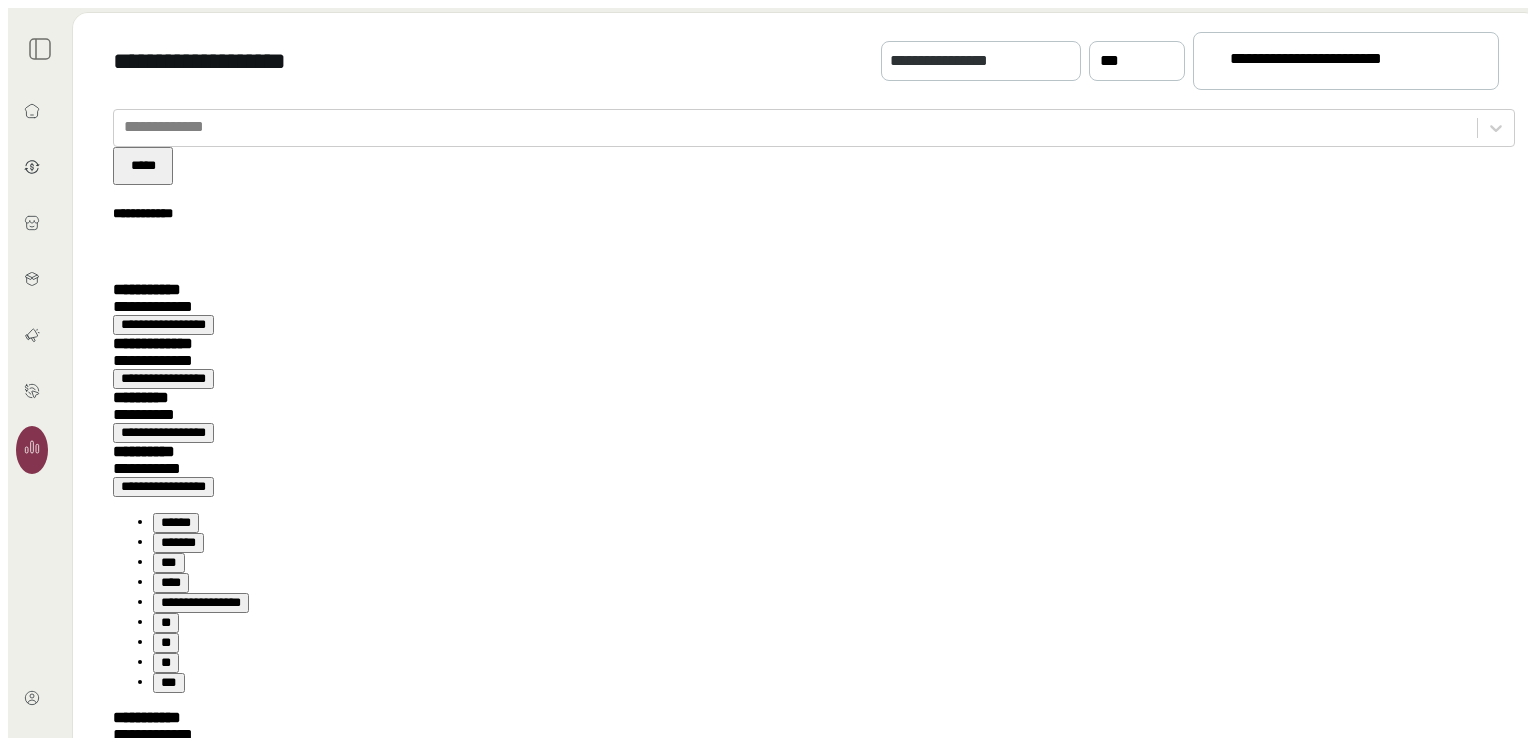 click on "[PASSPORT] [NUMBER] [NUMBER]" at bounding box center (1346, 61) 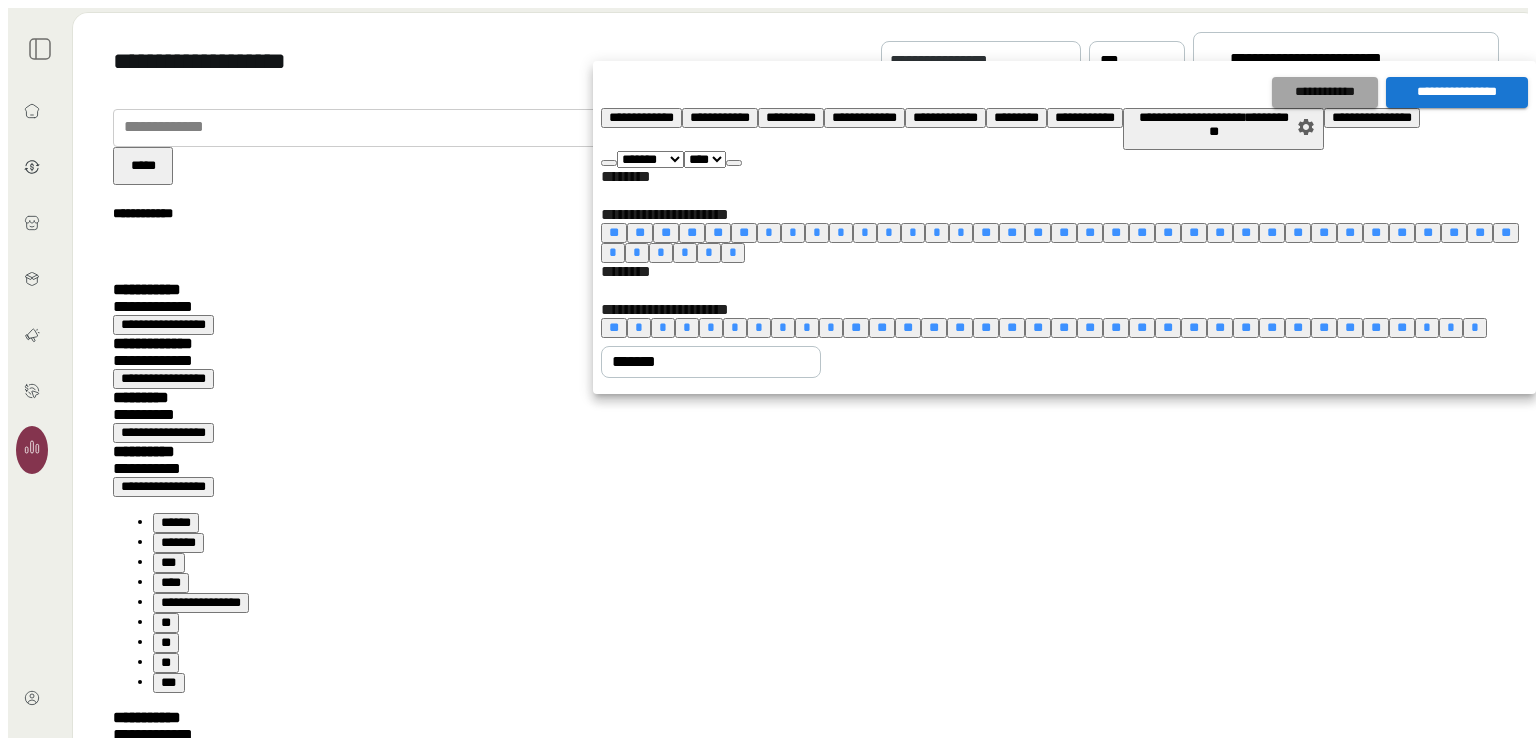 click on "[CREDIT_CARD]" at bounding box center (1325, 92) 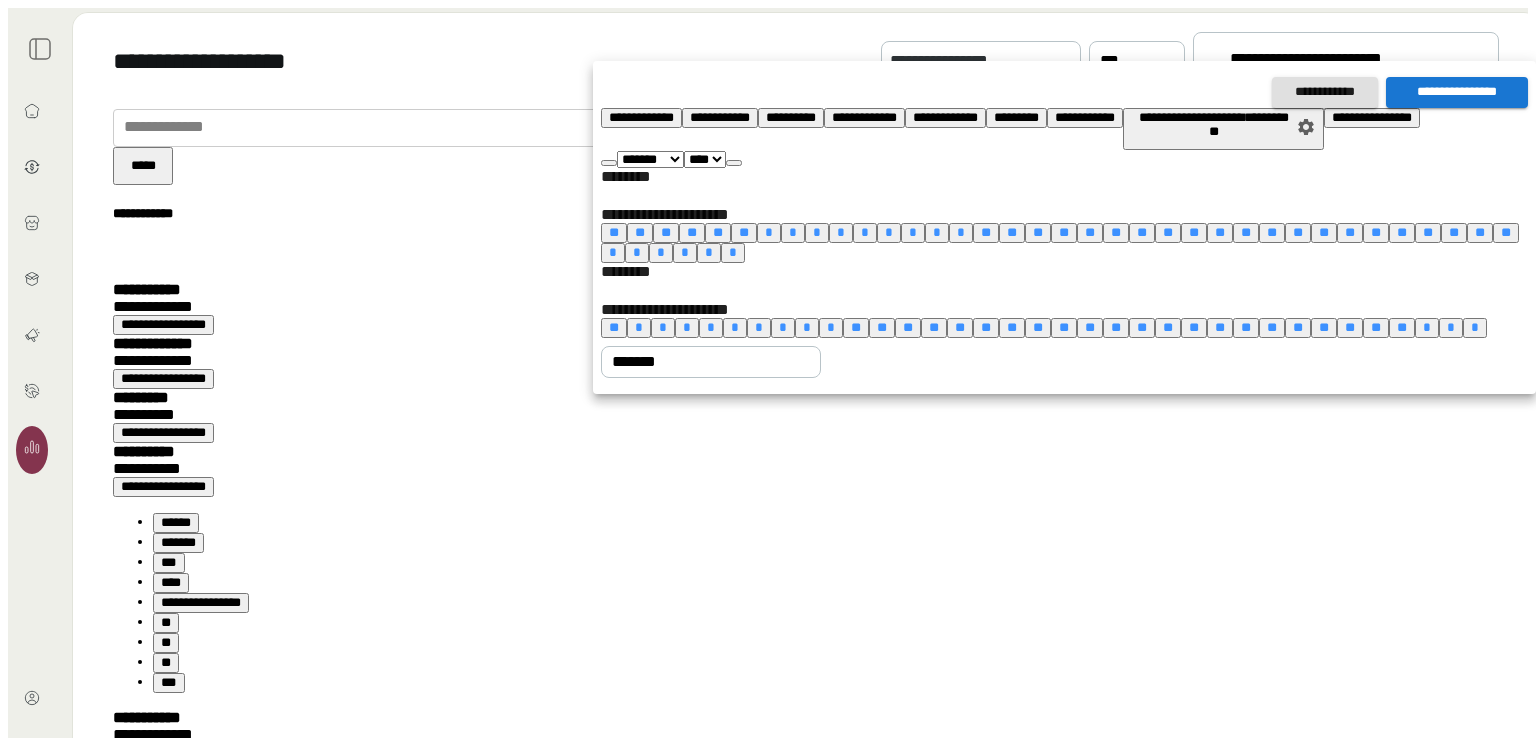 click on "[CREDIT_CARD]" at bounding box center (1325, 92) 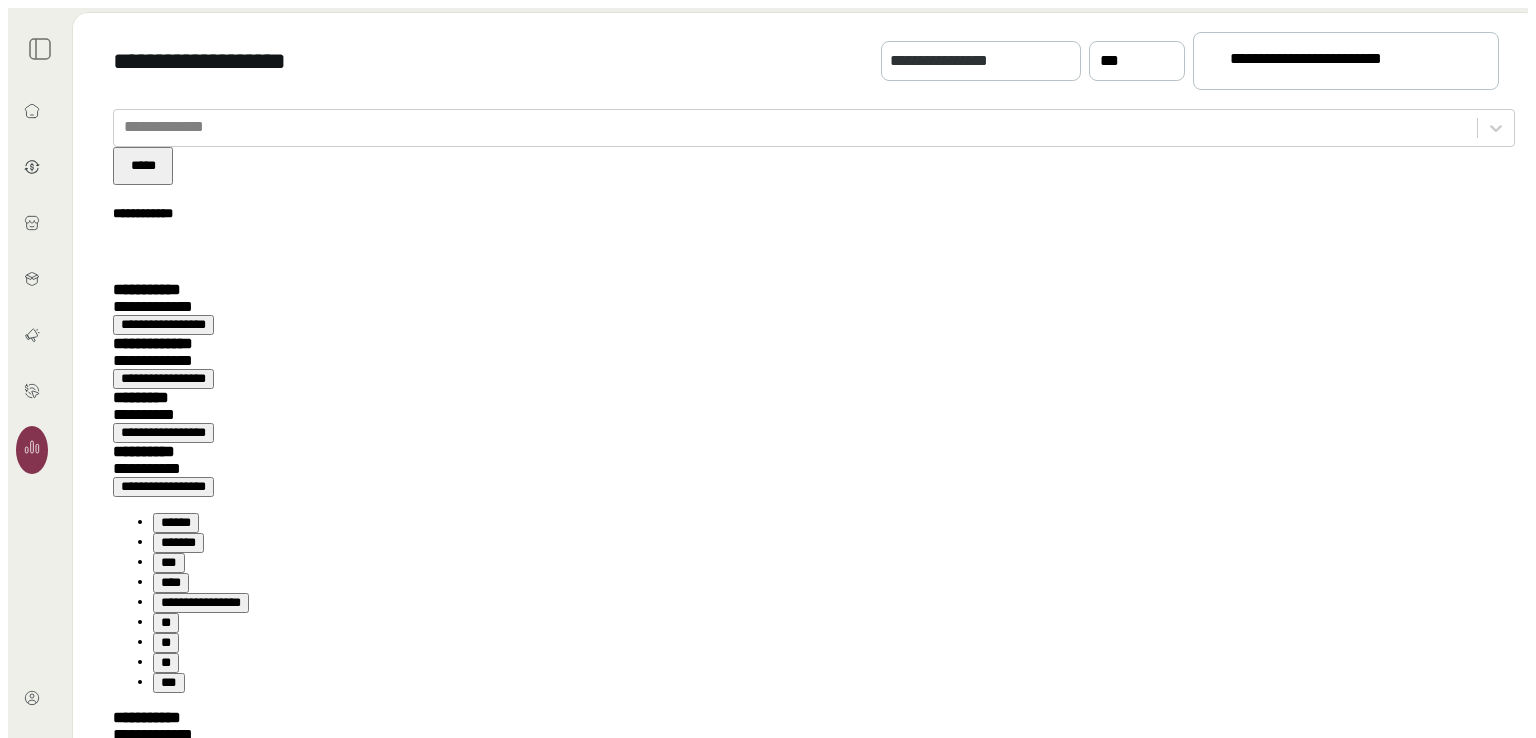 click on "[PASSPORT] [NUMBER] [NUMBER]" at bounding box center (1337, 62) 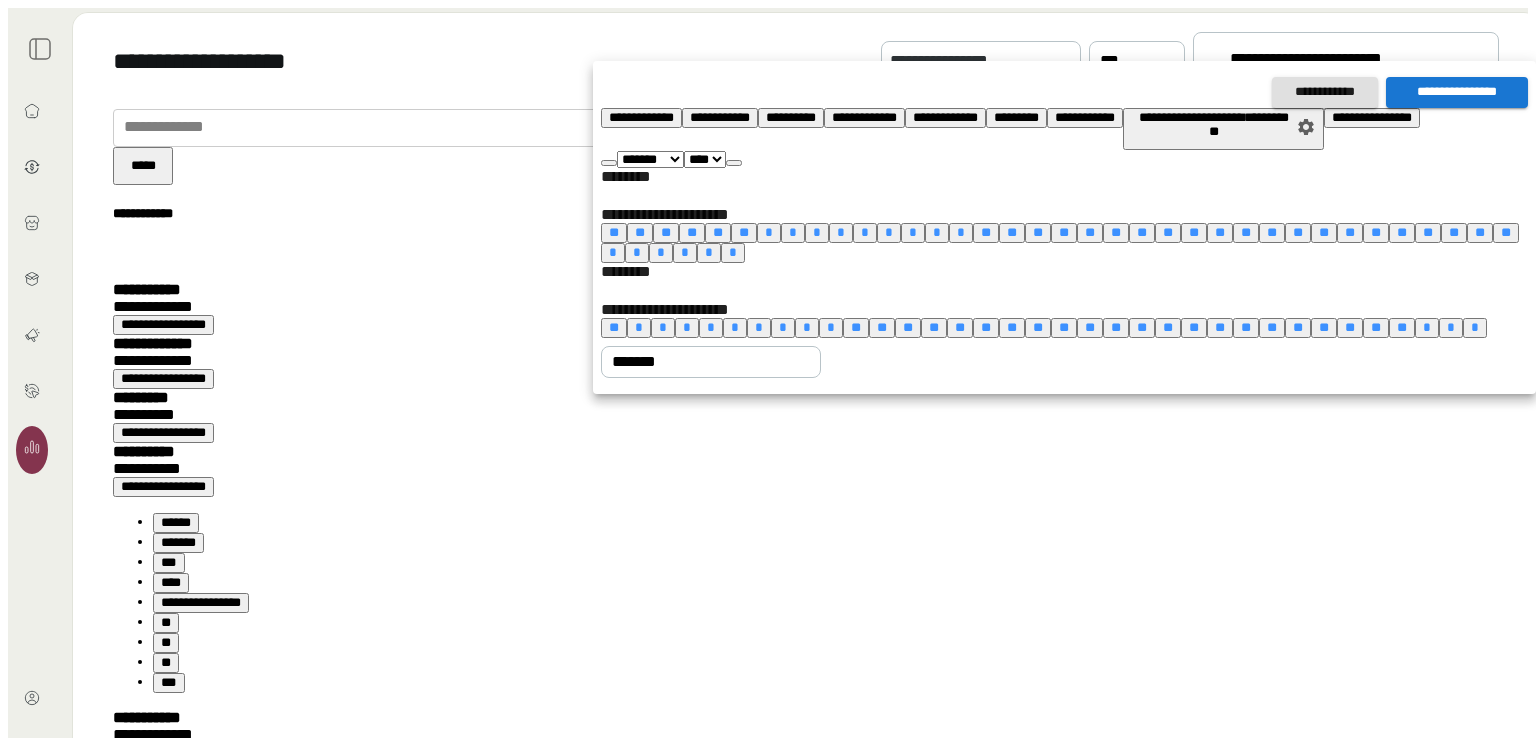 click at bounding box center [734, 163] 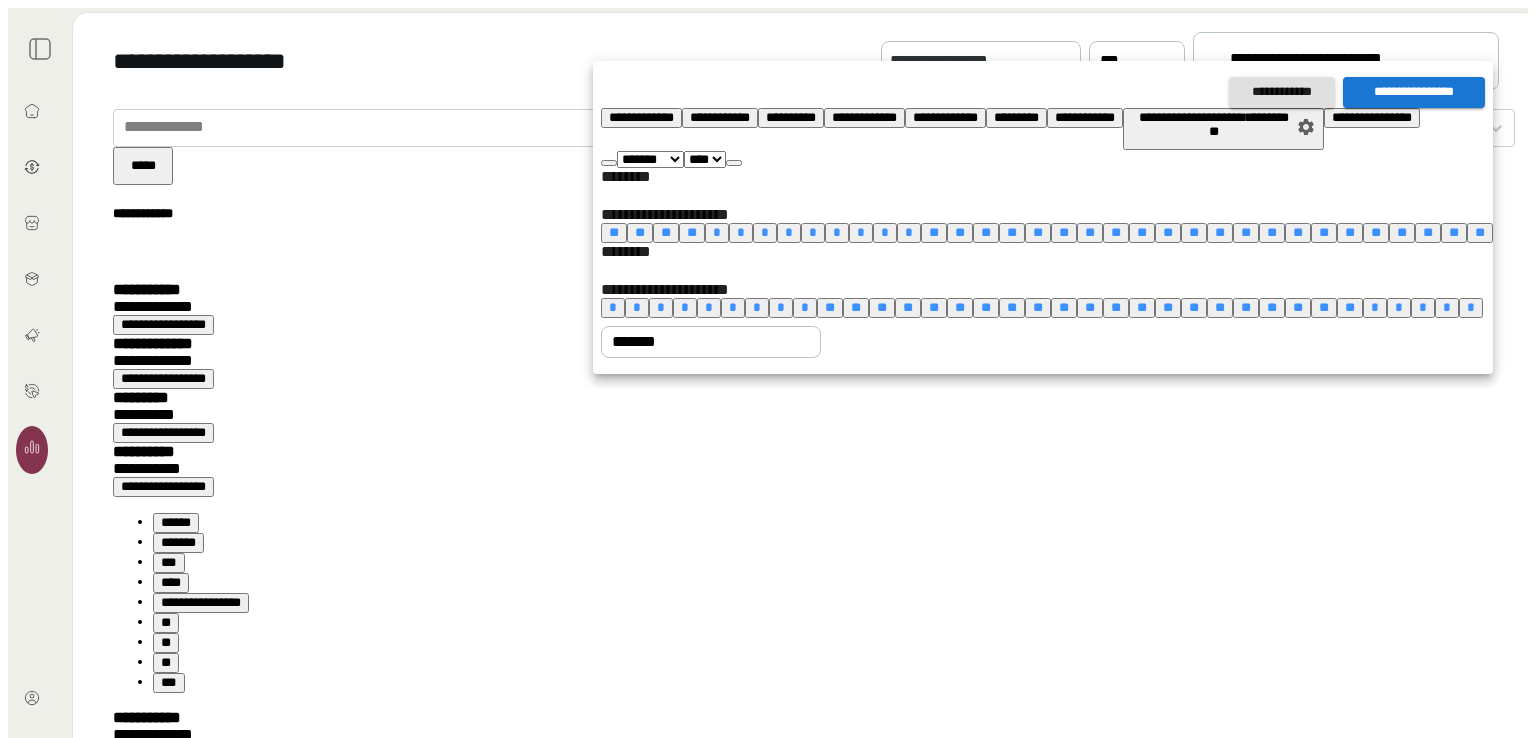 click at bounding box center [734, 163] 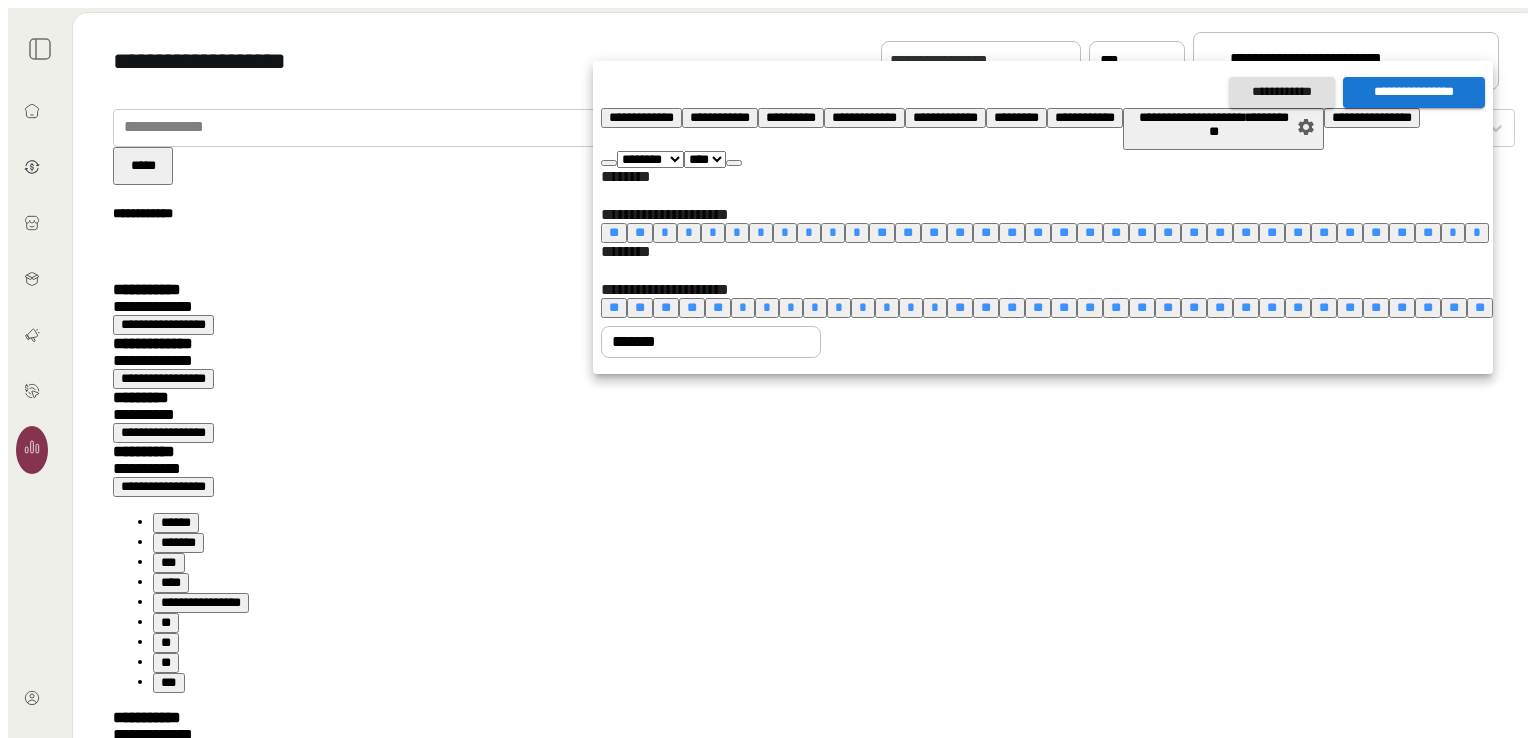 click at bounding box center (734, 163) 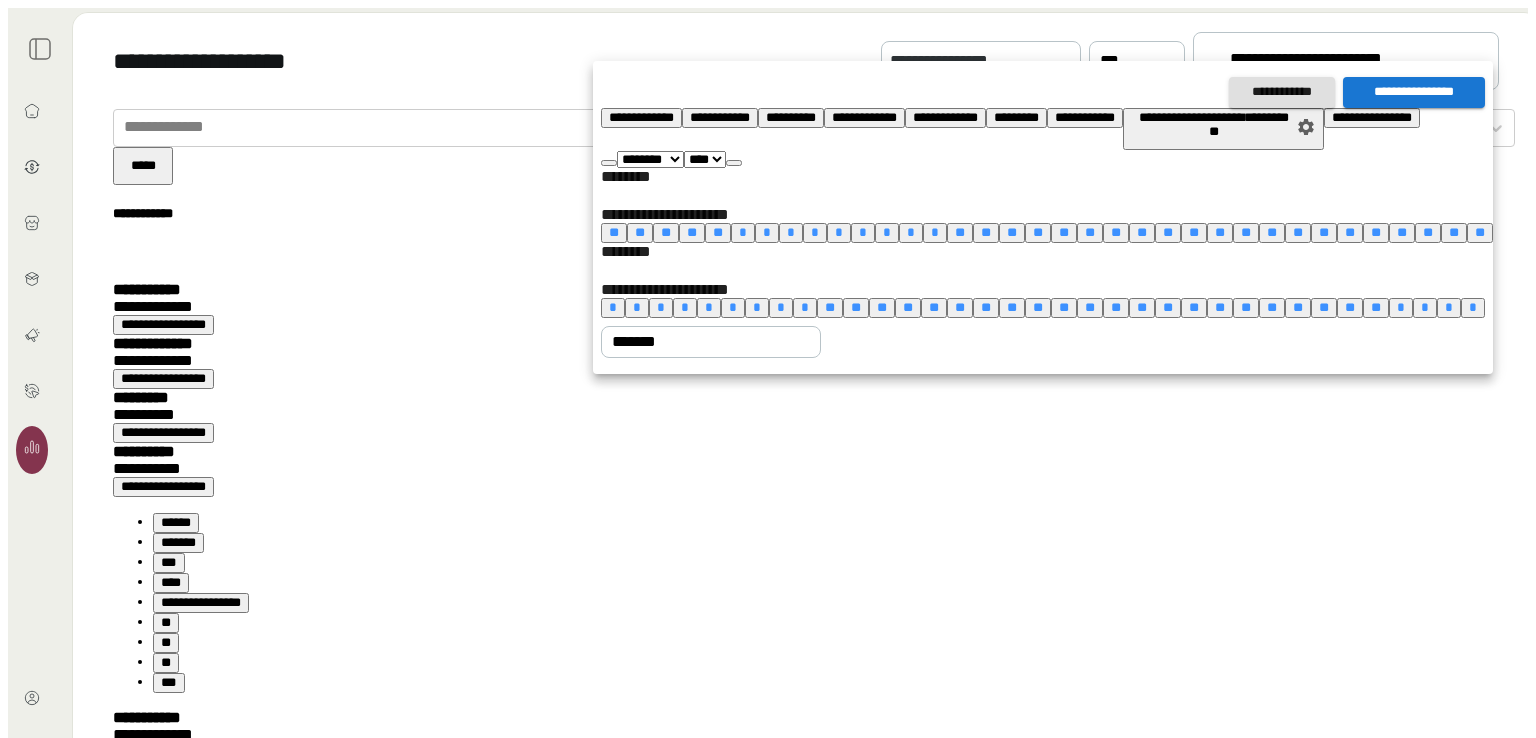 click at bounding box center (734, 163) 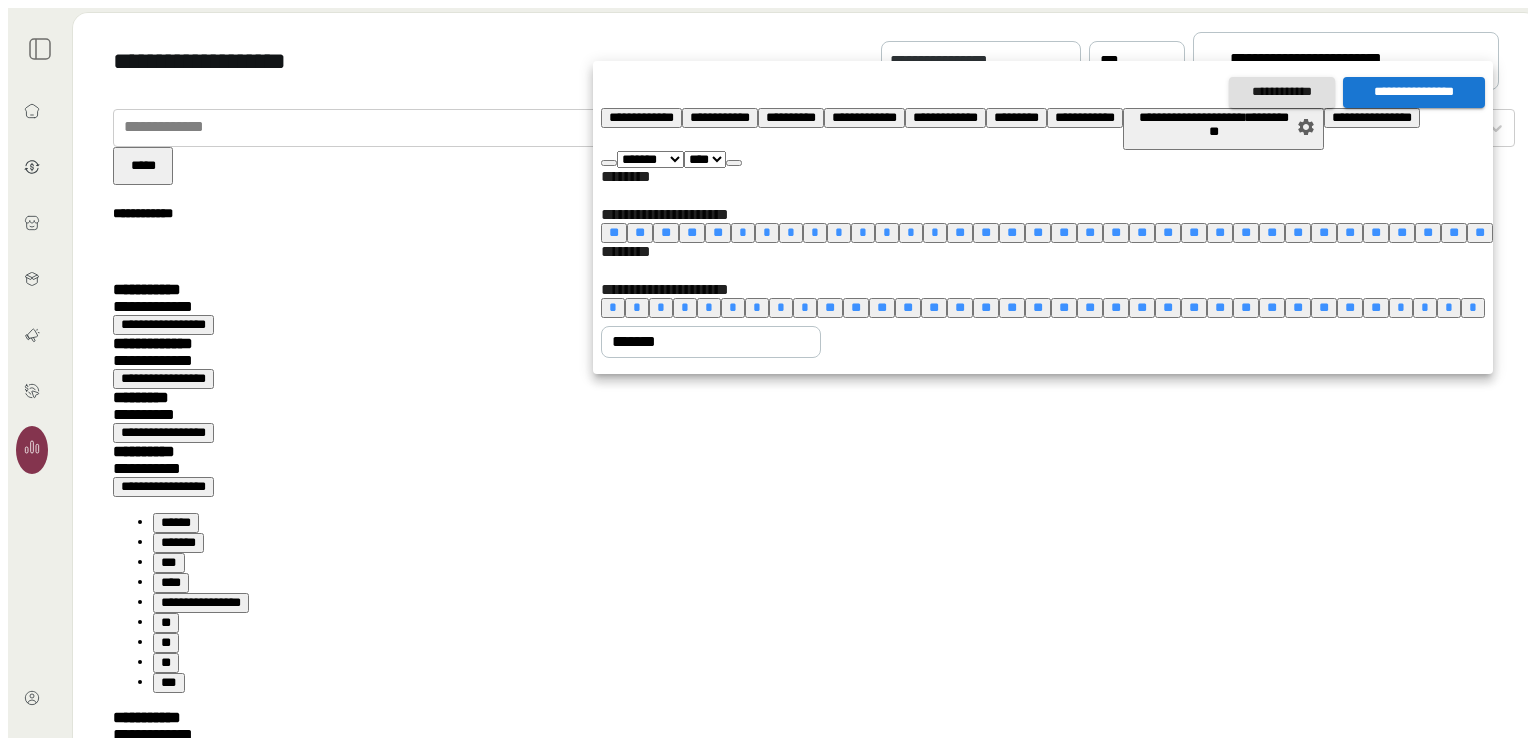 click at bounding box center [734, 163] 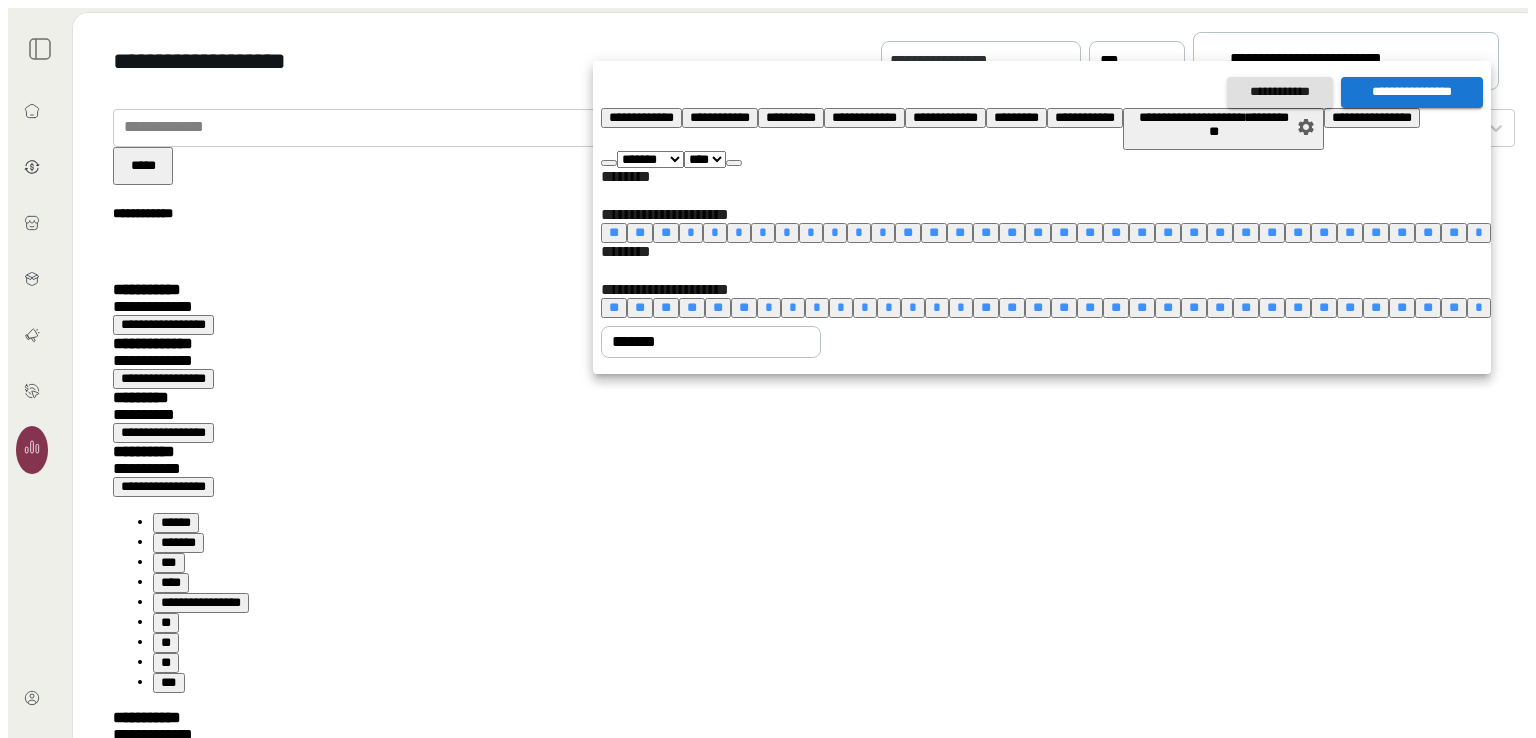 click at bounding box center (734, 163) 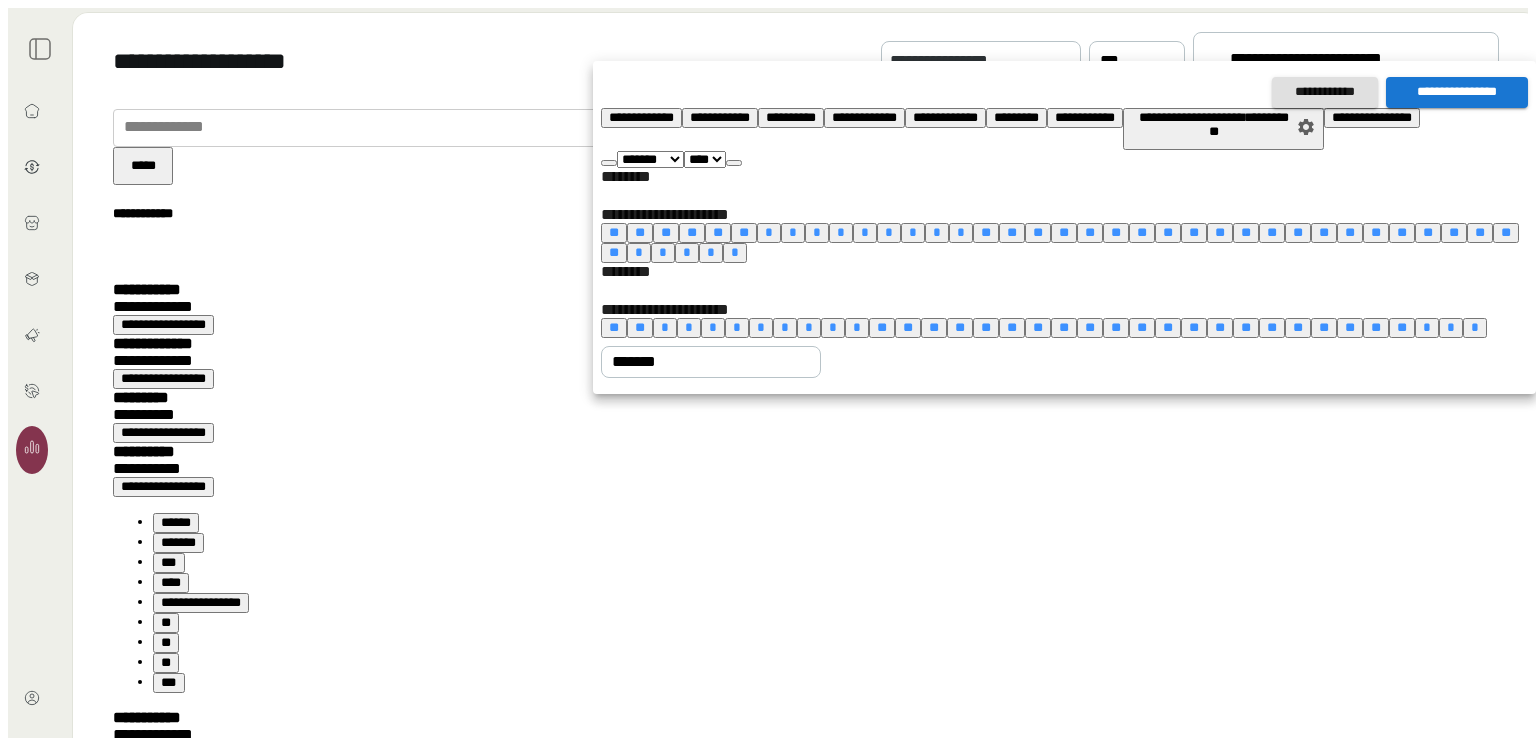 click at bounding box center [734, 163] 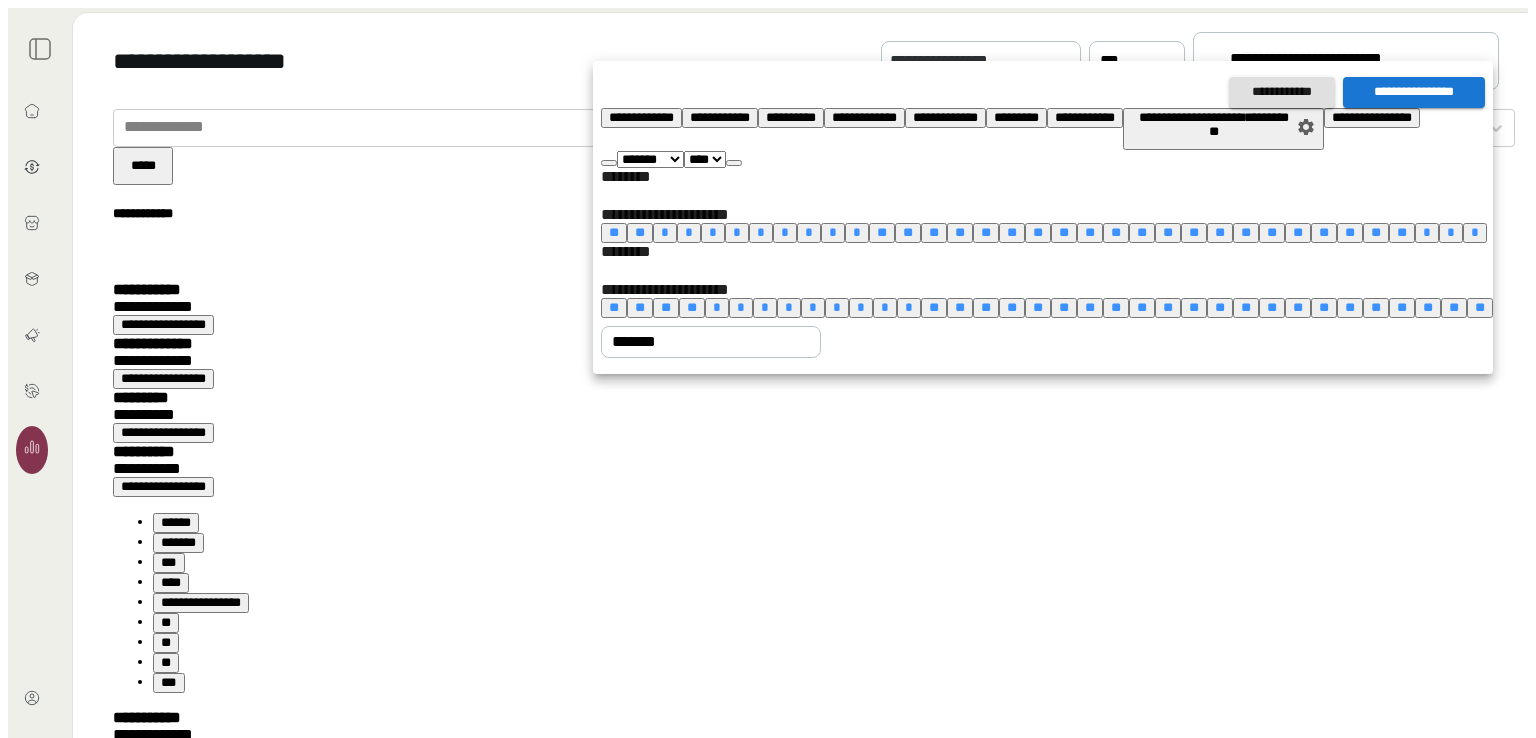 click at bounding box center [734, 163] 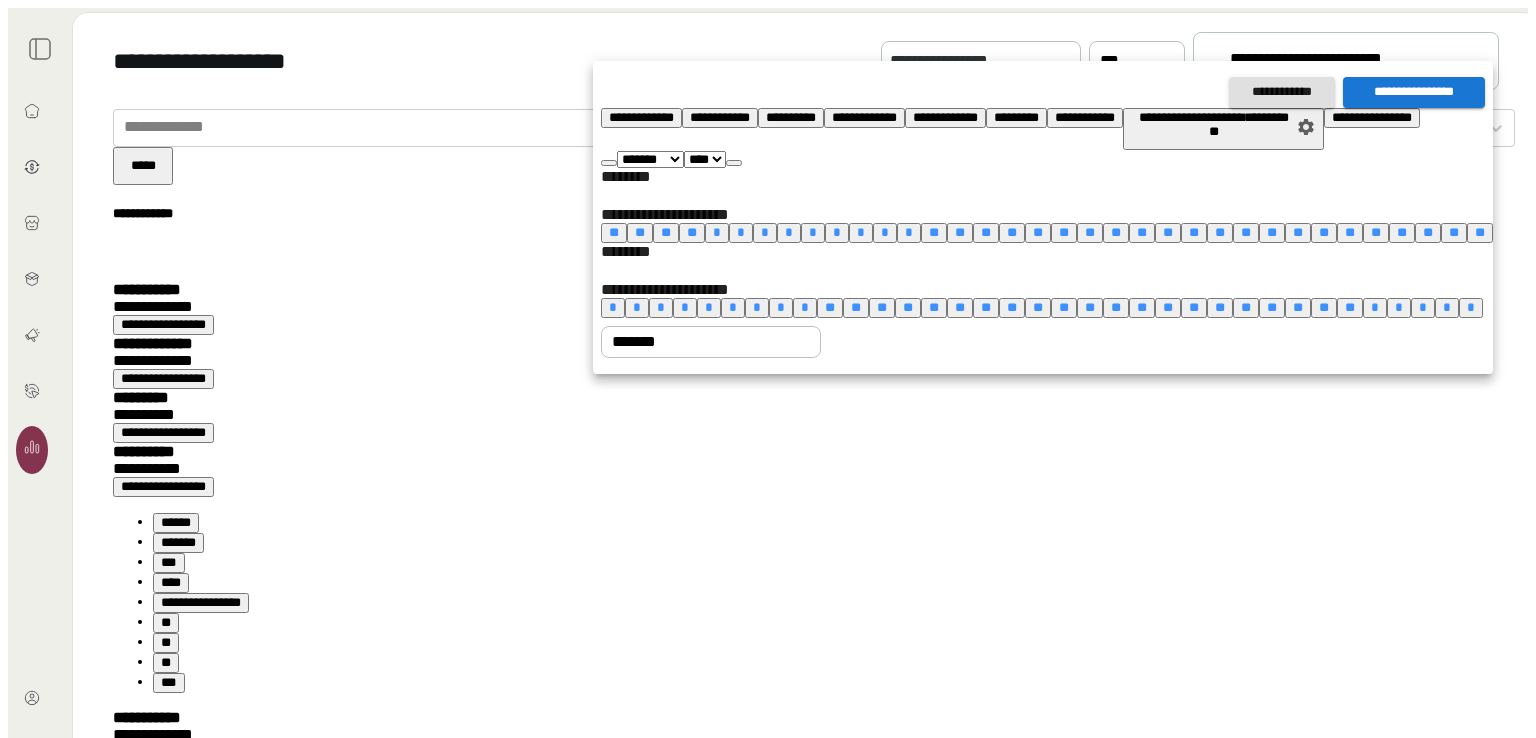 click on "[FIRST]" at bounding box center [1350, 307] 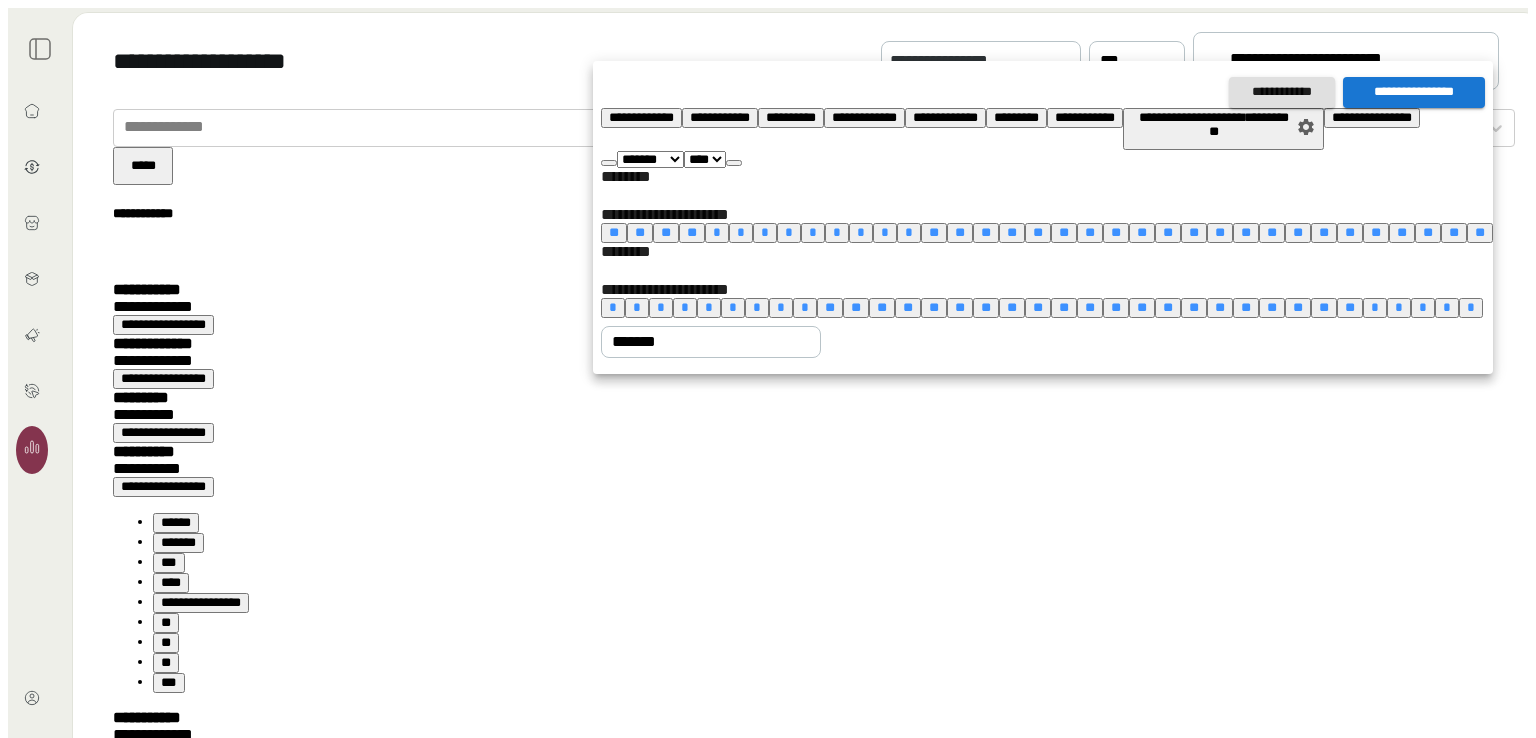click on "[FIRST] [LAST] [PHONE] [SSN] [CREDIT_CARD] [PASSPORT] [DRIVER_LICENSE] [ADDRESS] [CITY] [STATE] [ZIP_CODE] [COUNTRY] [EMAIL] [BIRTH_DATE] [AGE] [GENDER] [OCCUPATION] [COMPANY] [JOB_TITLE] [DEPARTMENT] [MANAGER] [TEAM] [PROJECT] [CLIENT] [VENDOR] [CONTRACT] [INVOICE] [PAYMENT] [ACCOUNT] [USER_ID] [USERNAME] [PASSWORD] [SECURITY_QUESTION] [ANSWER] [IP_ADDRESS] [MAC_ADDRESS] [DEVICE_ID] [SESSION_ID] [COOKIE_ID] [BROWSER] [OS] [DEVICE_TYPE] [LOCATION] [COORDINATES] [POSTAL_CODE] [TIMEZONE] [LANGUAGE] [CURRENCY] [PRICE] [QUANTITY] [ORDER_ID] [TRANSACTION_ID] [PRODUCT_ID] [SKU] [SERIAL_NUMBER] [MANUFACTURER] [MODEL] [VERSION] [LICENSE_KEY] [ACTIVATION_CODE] [PIN] [OTP] [TOKEN] [API_KEY] [SECRET_KEY] [CERTIFICATE] [PUBLIC_KEY] [PRIVATE_KEY] [HASH] [SIGNATURE] [ENCRYPTION_ALGORITHM] [DECRYPTION_KEY] [SALT] [IV] [SALTED_HASH] [ENCRYPTED_DATA] [DECRYPTED_DATA] [PLAINTEXT] [CIPHERTEXT] [KEY_DERIVATION_FUNCTION] [PASSWORD_HASH] [PASSWORD_SALT] [PASSWORD_VERIFICATION_CODE] [PASSWORD_RESET_TOKEN] [EMAIL_VERIFICATION_TOKEN] [PHONE_VERIFICATION_CODE]" at bounding box center (1047, 233) 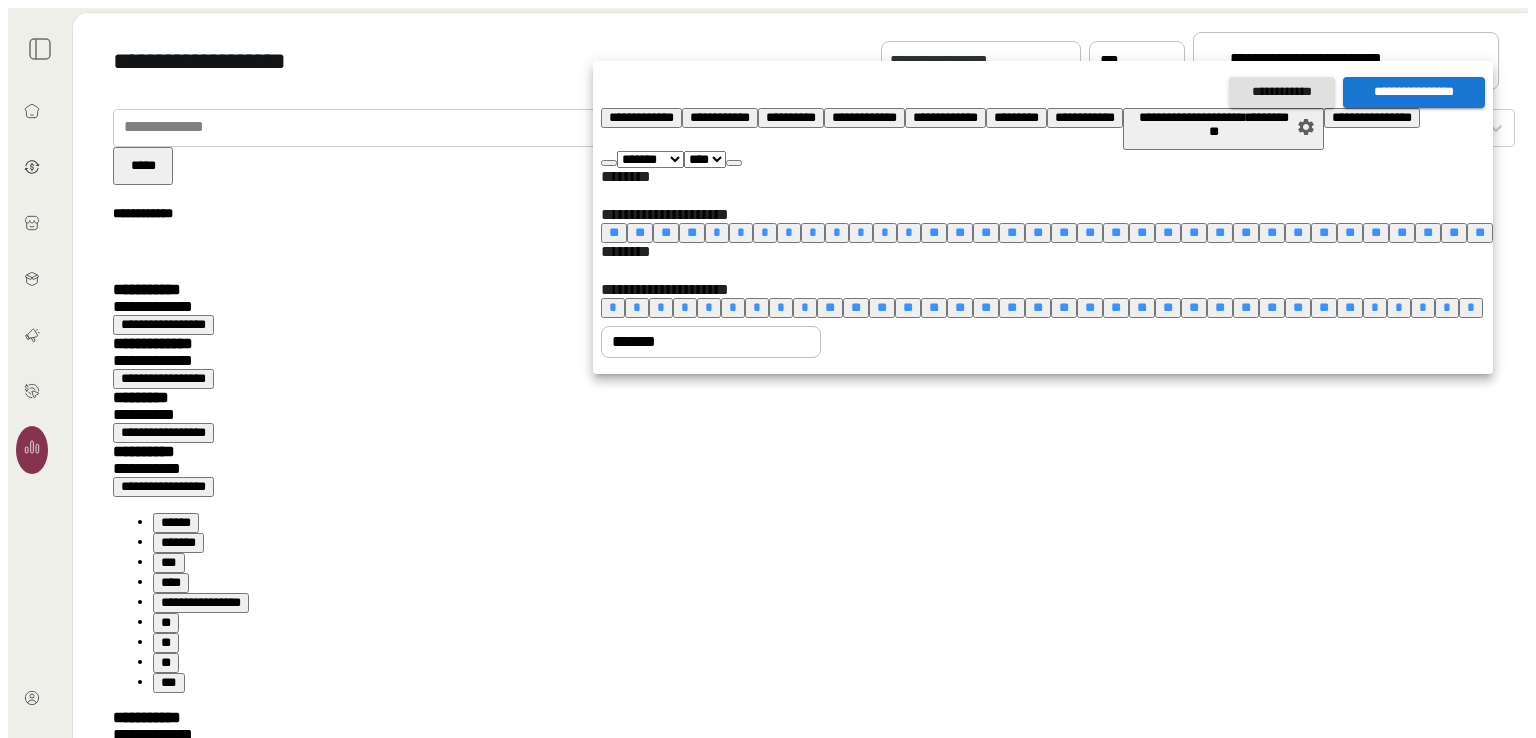 click at bounding box center (734, 163) 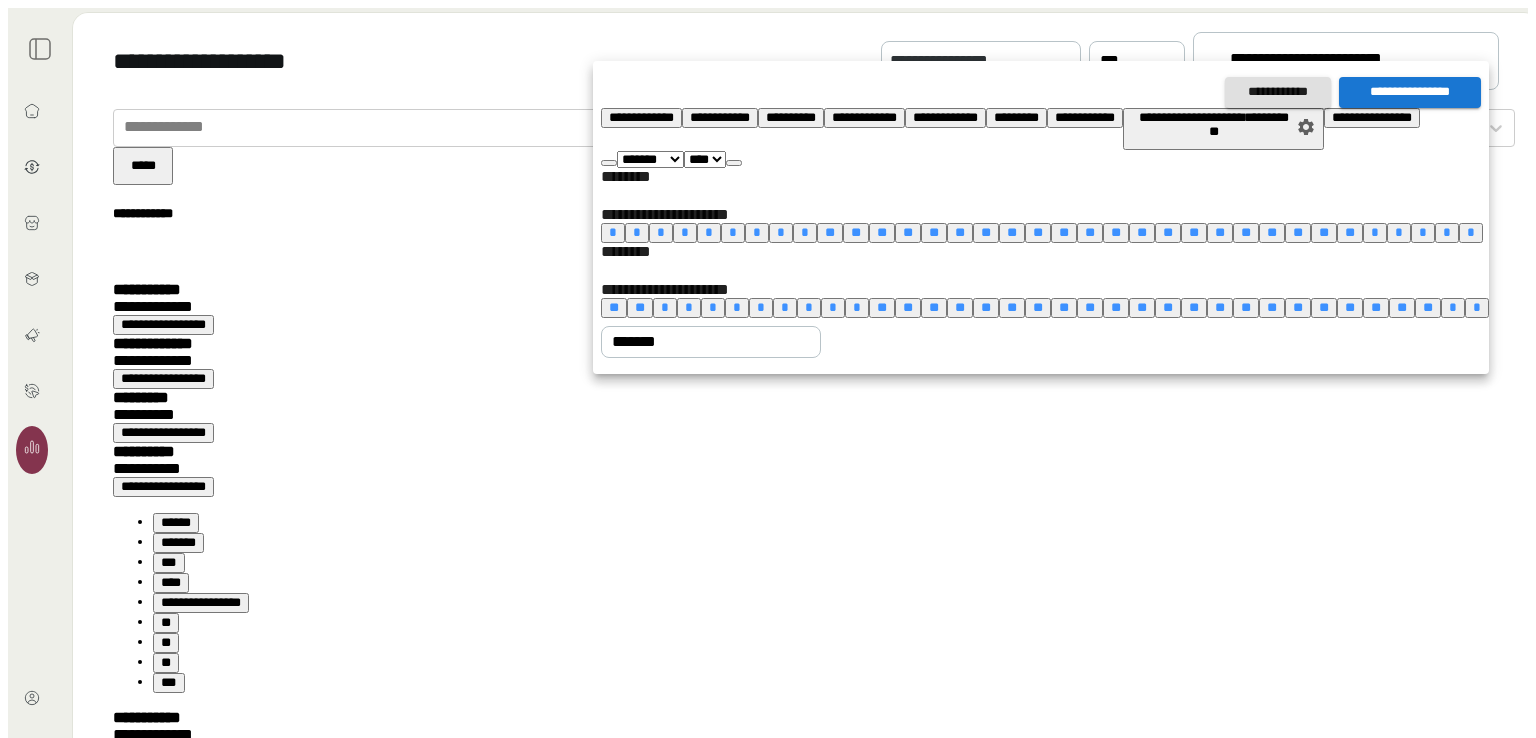 click on "[CREDIT_CARD]" at bounding box center [1278, 92] 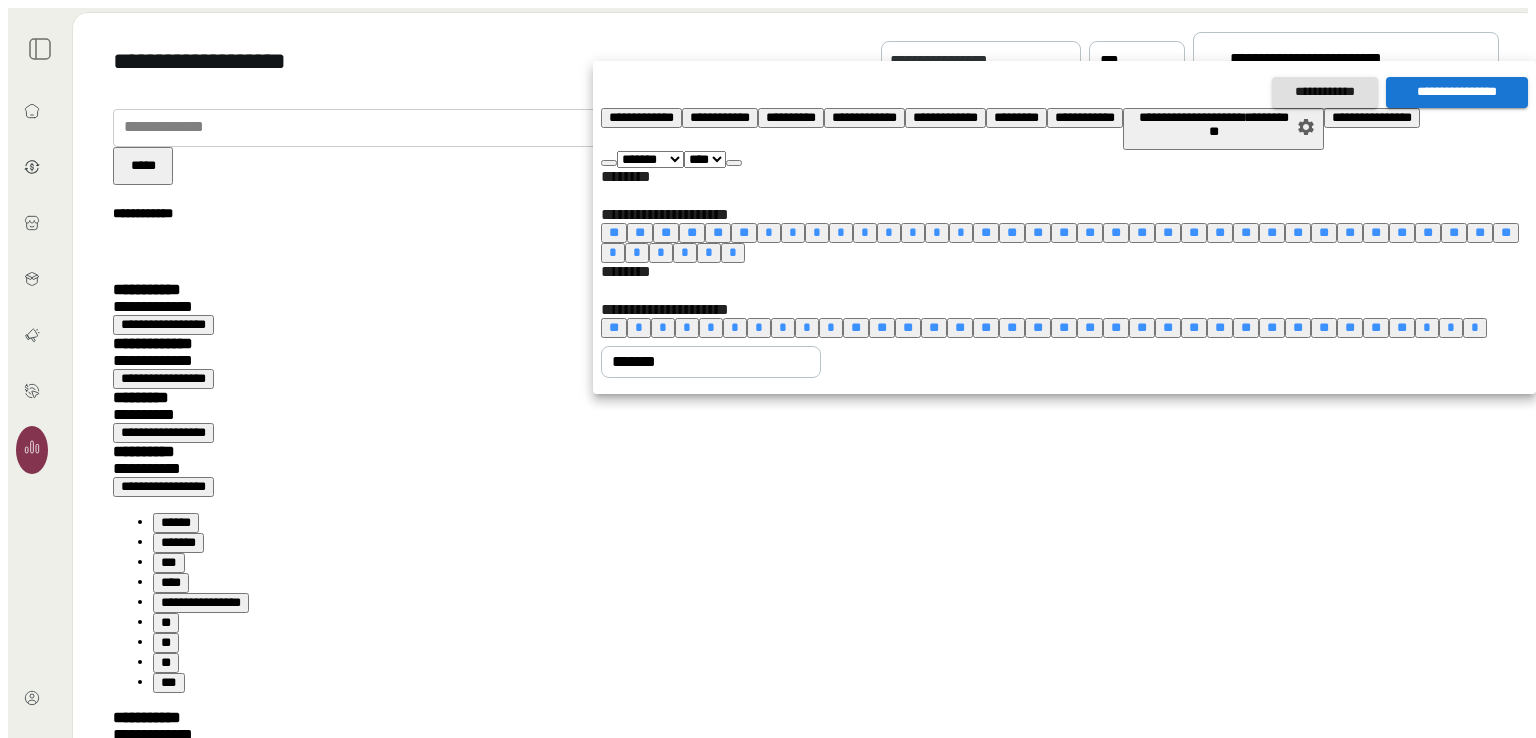 click at bounding box center [734, 163] 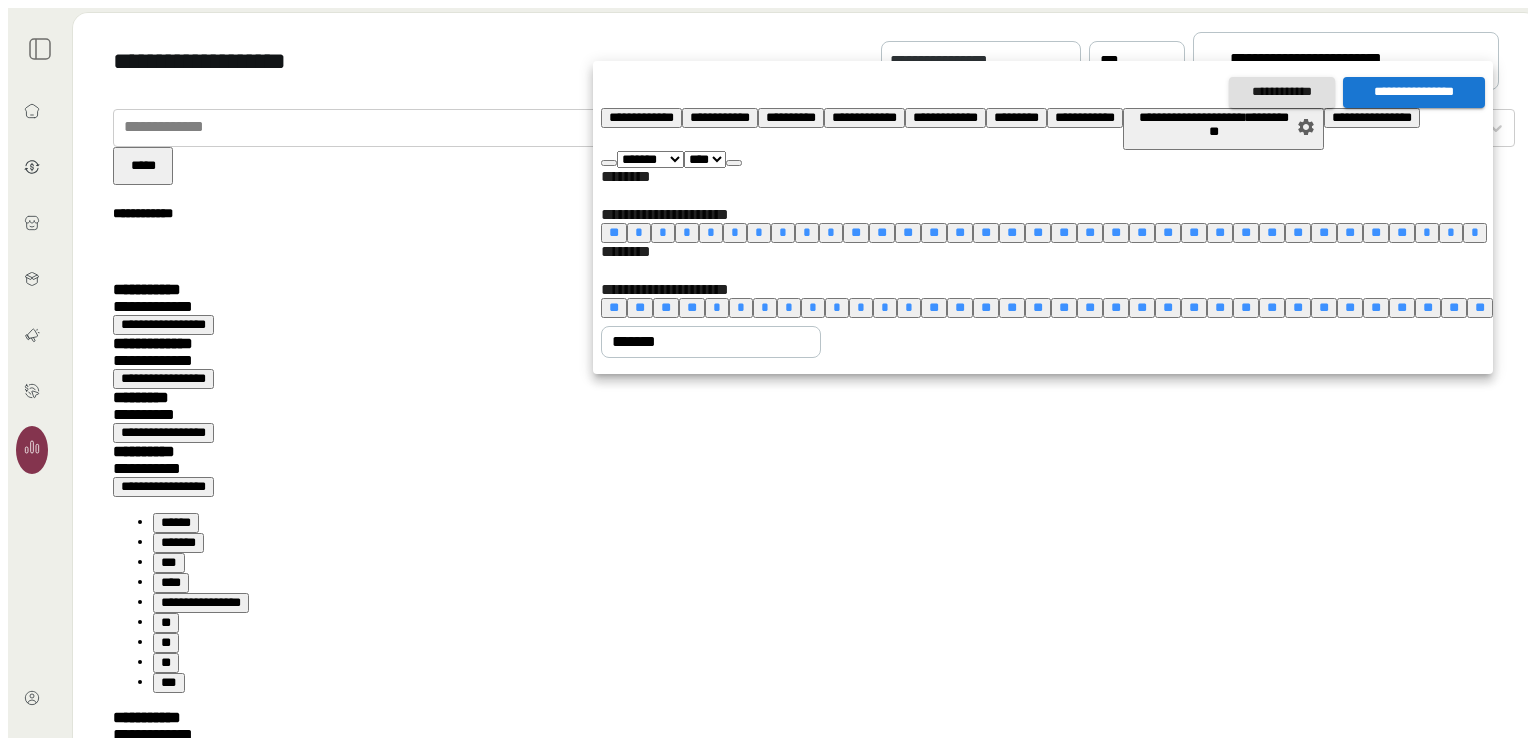 click at bounding box center (734, 163) 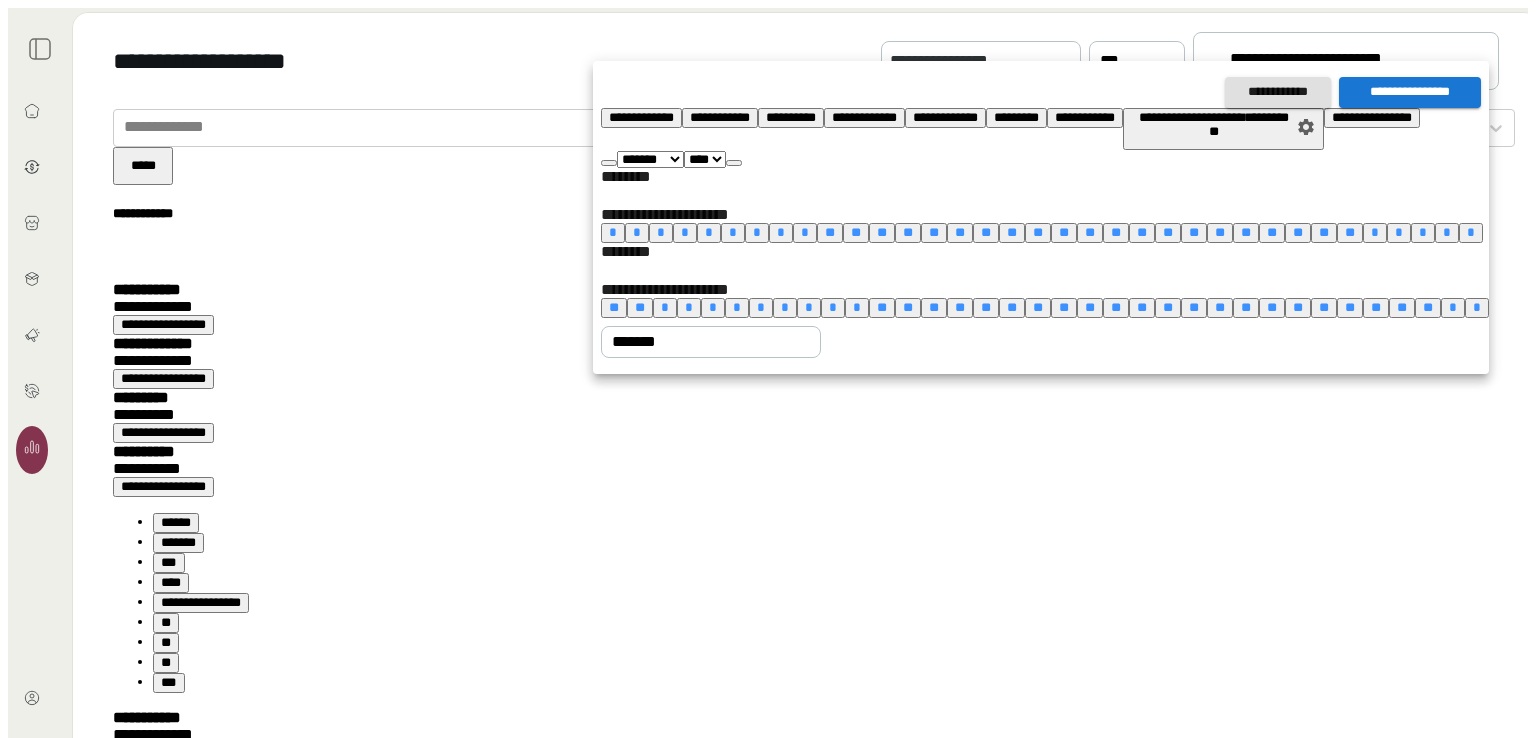 click at bounding box center [734, 163] 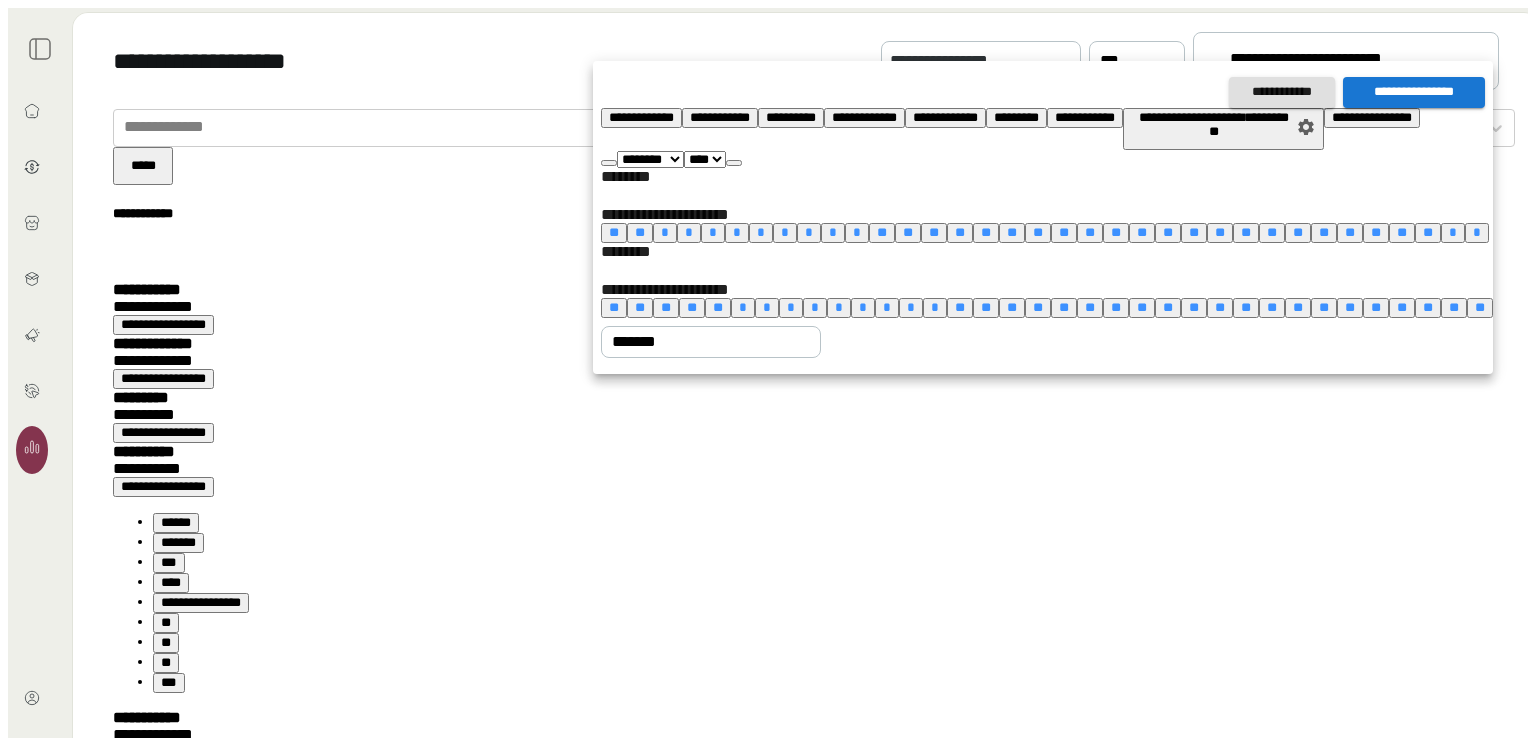 click at bounding box center [734, 163] 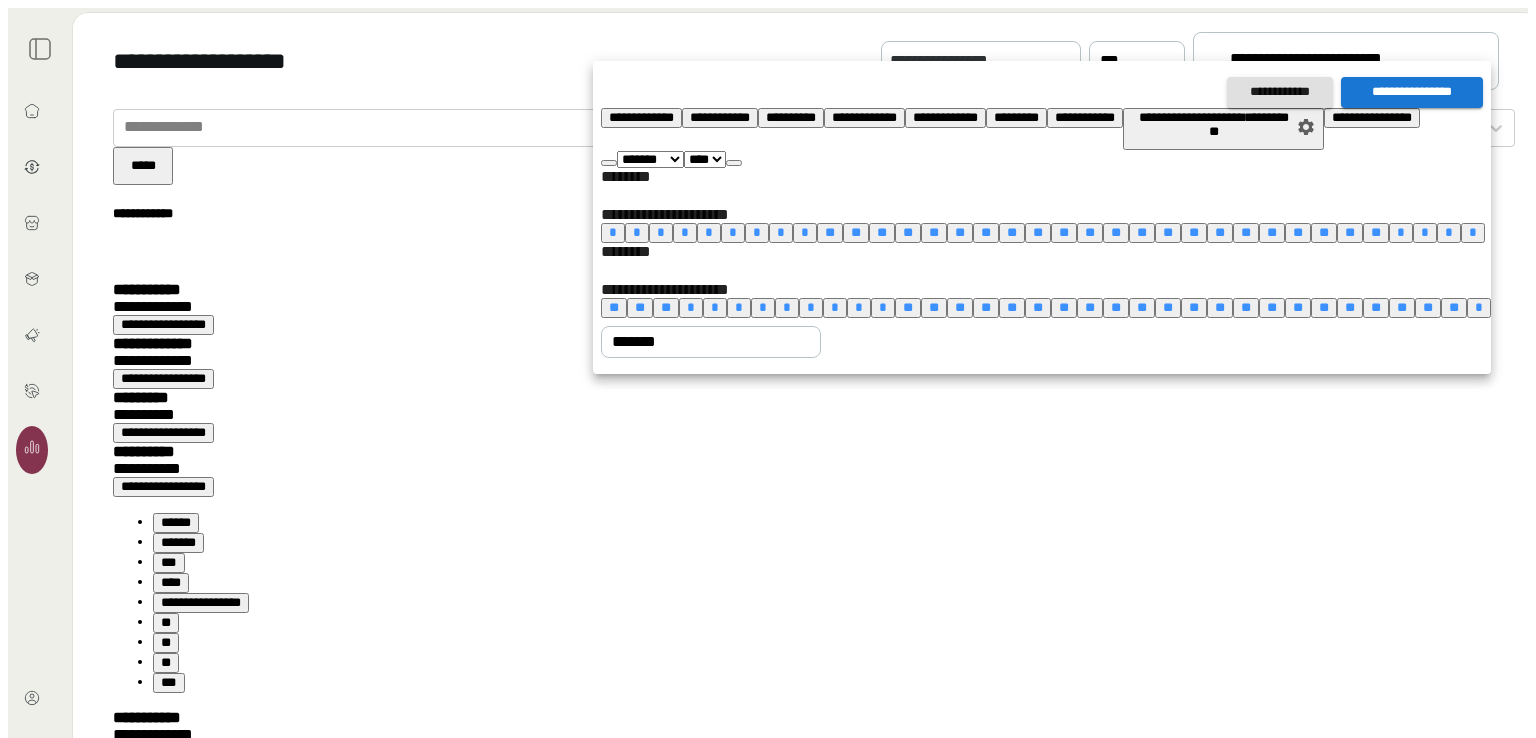 click at bounding box center (734, 163) 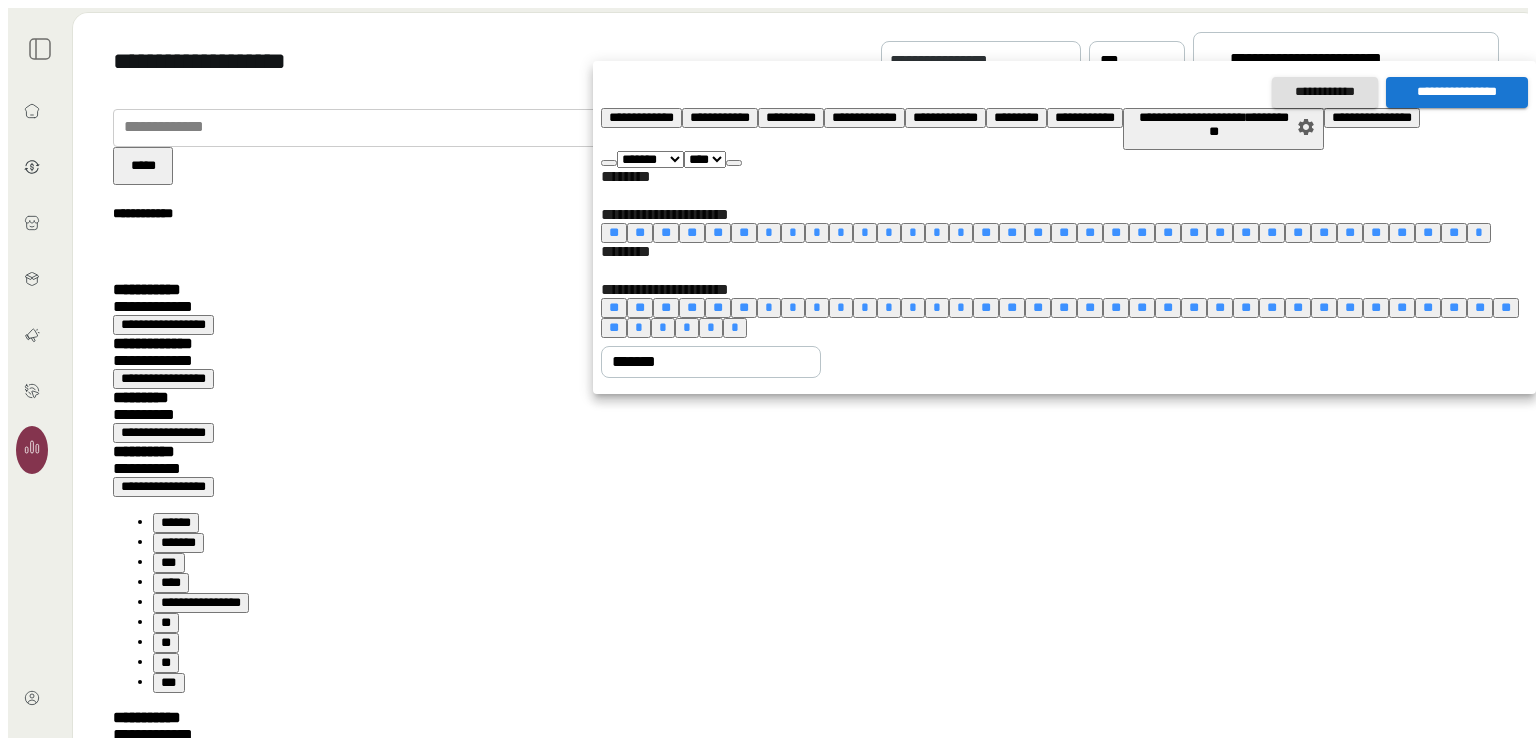 click at bounding box center (734, 163) 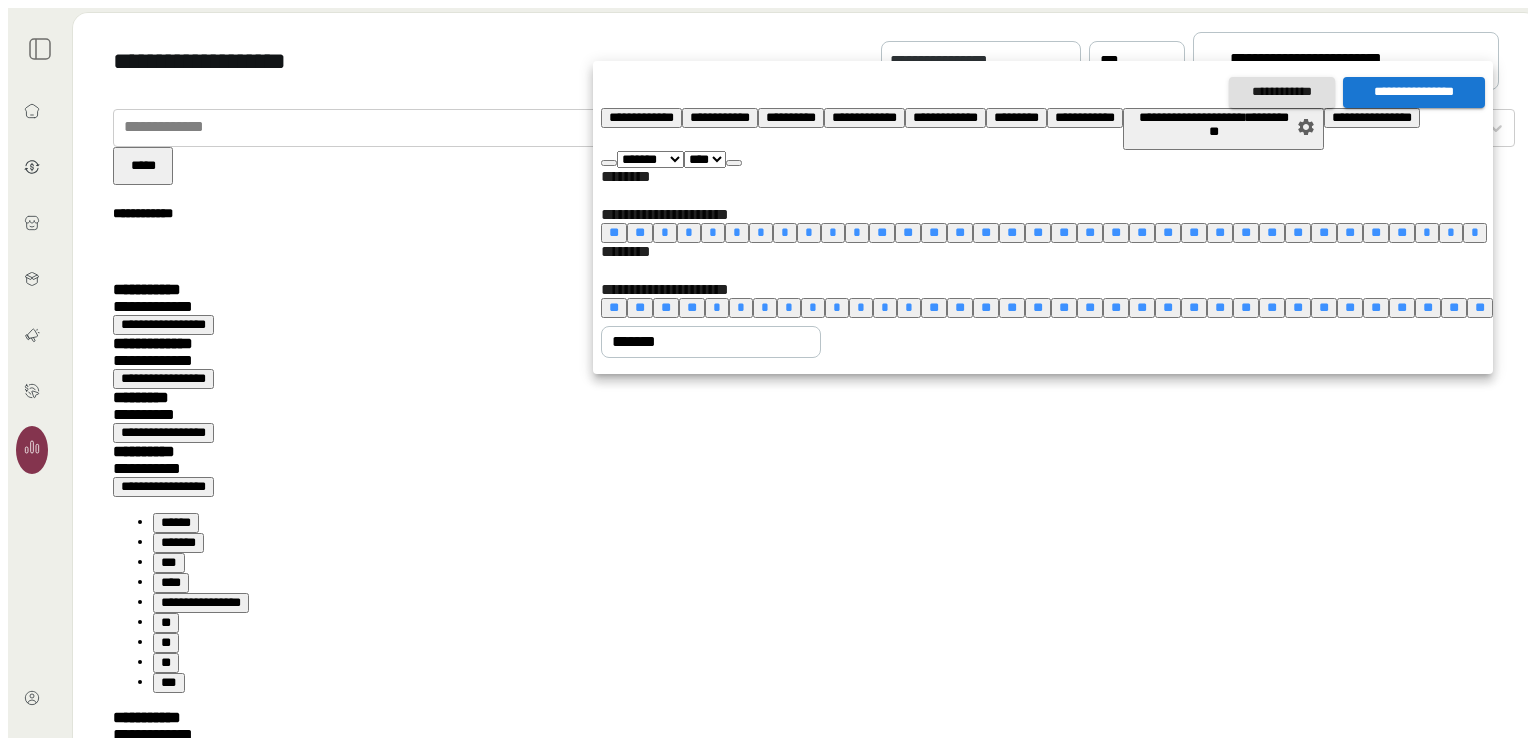 click at bounding box center (734, 163) 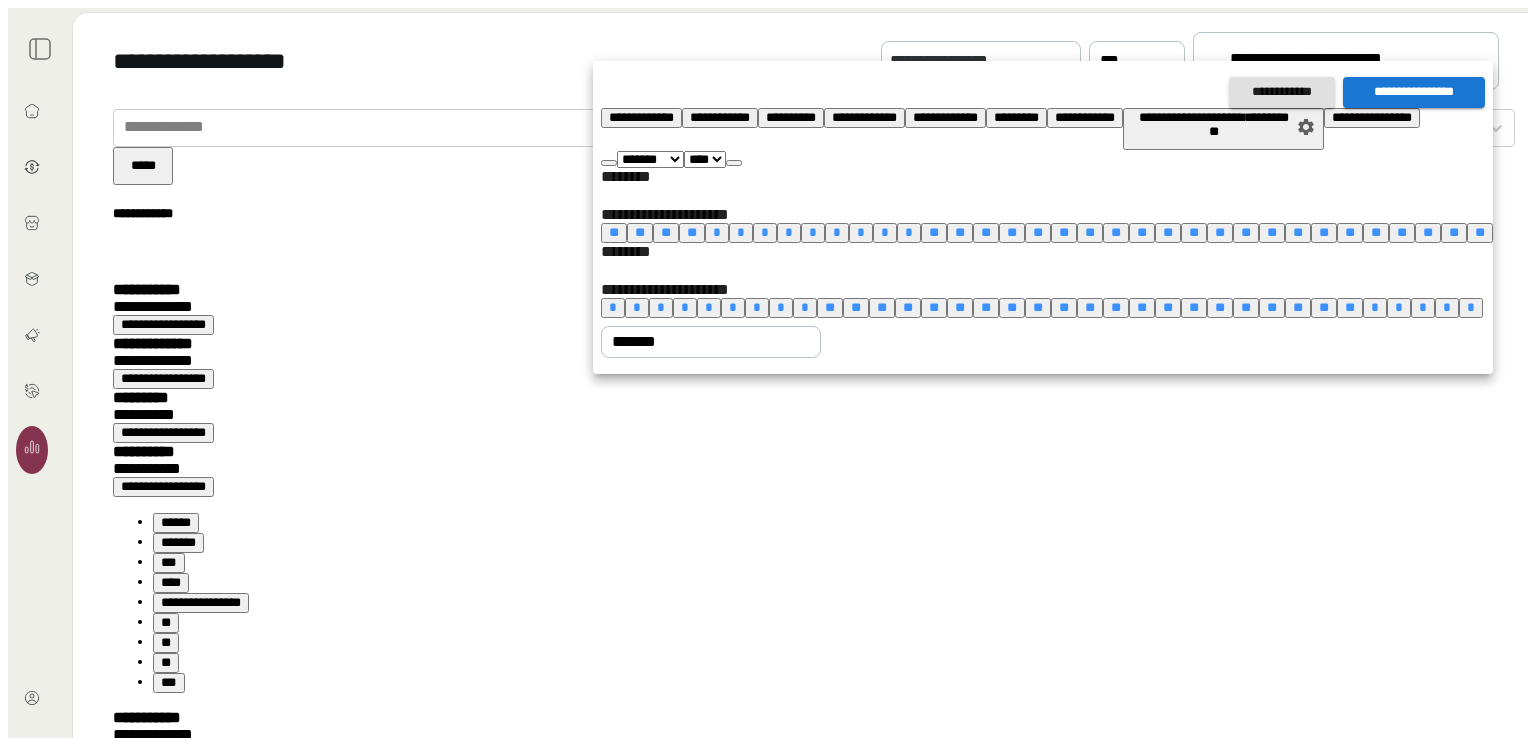 click at bounding box center (768, 369) 